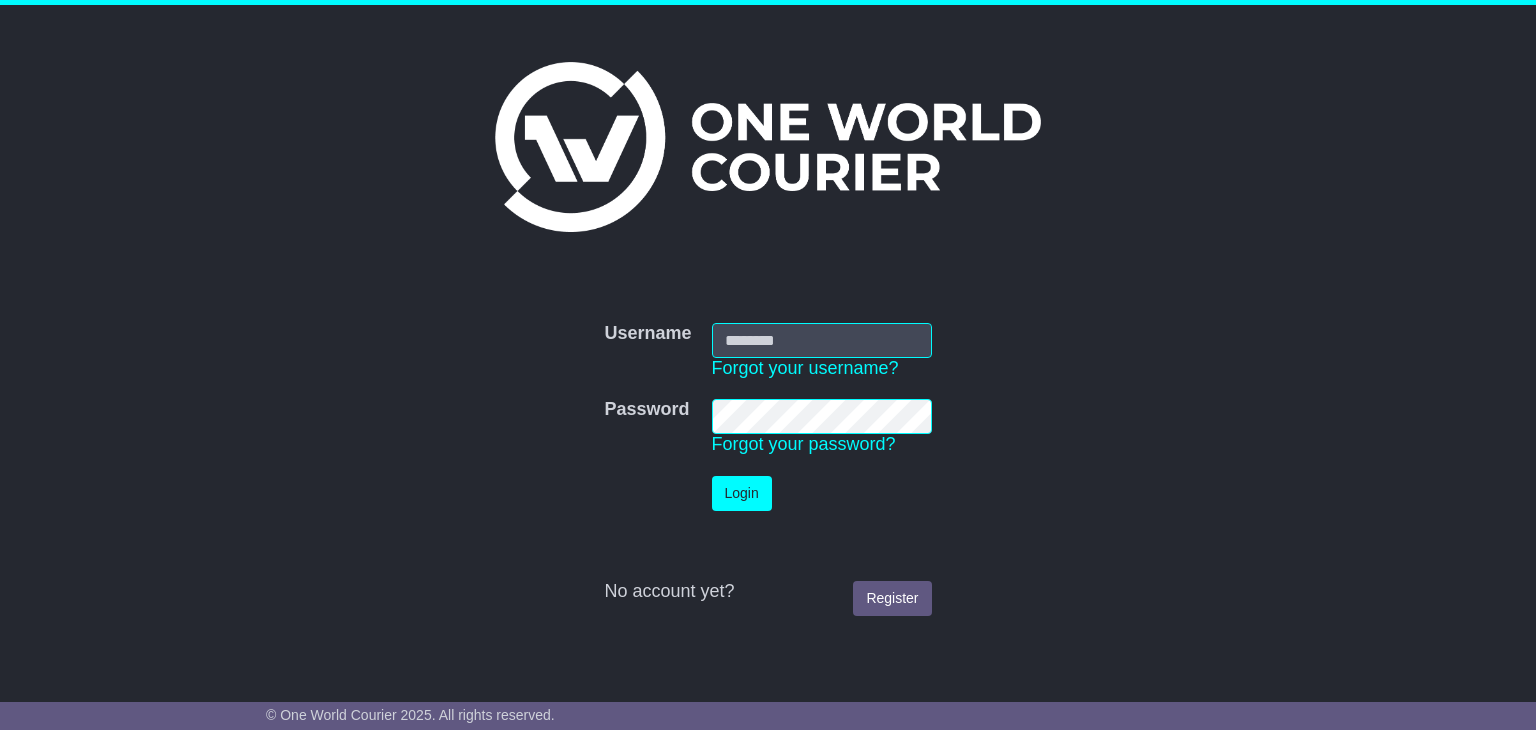 scroll, scrollTop: 0, scrollLeft: 0, axis: both 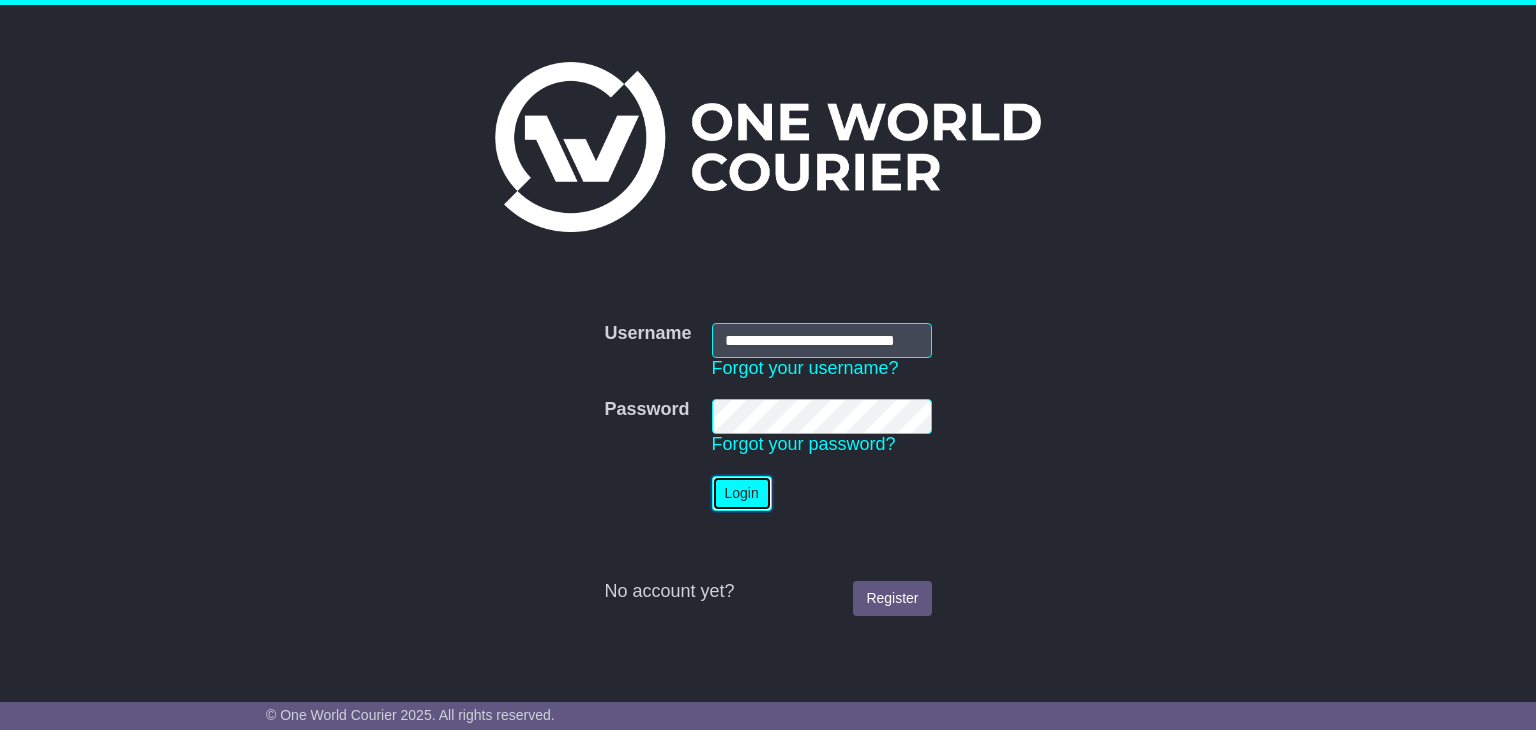 click on "Login" at bounding box center (742, 493) 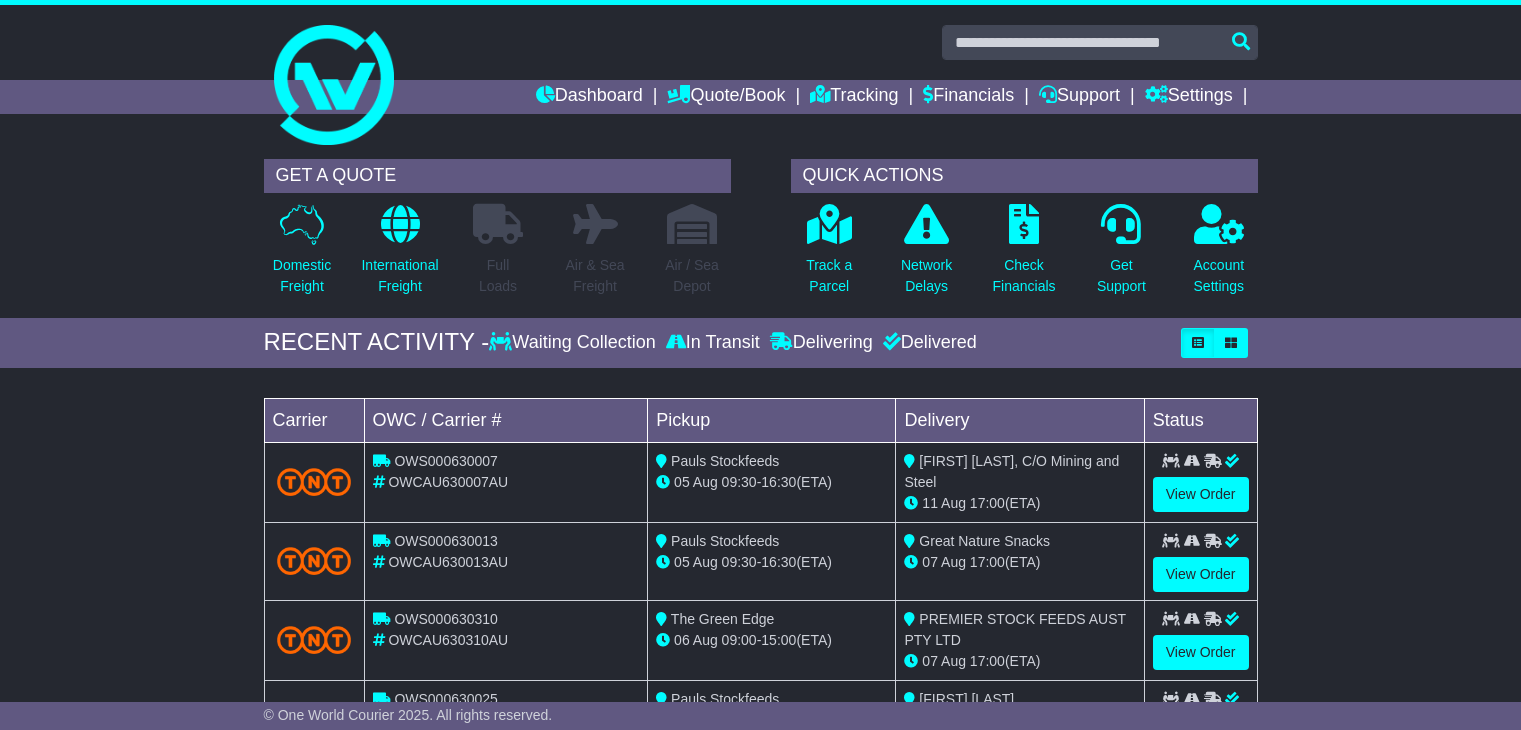 scroll, scrollTop: 0, scrollLeft: 0, axis: both 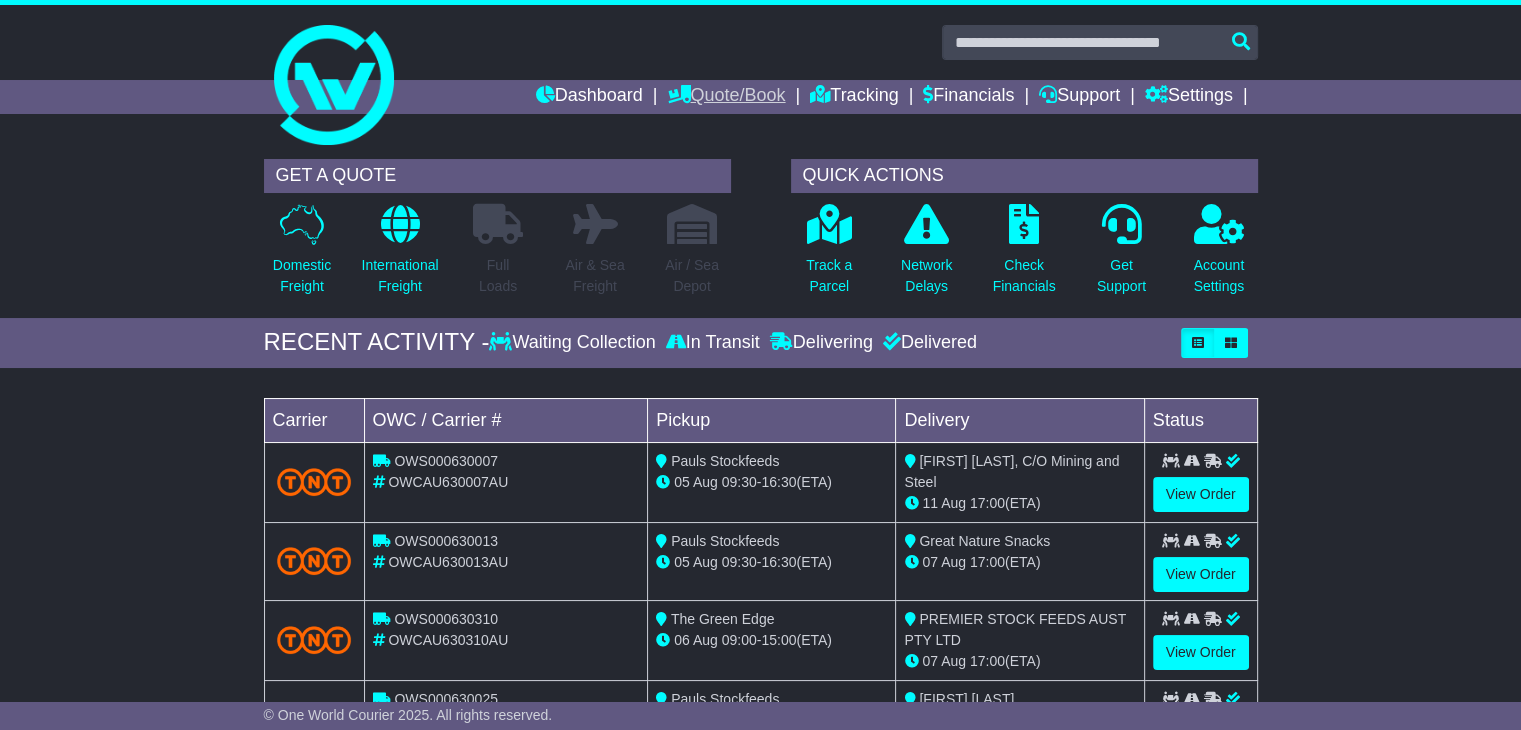 click on "Quote/Book" at bounding box center (726, 97) 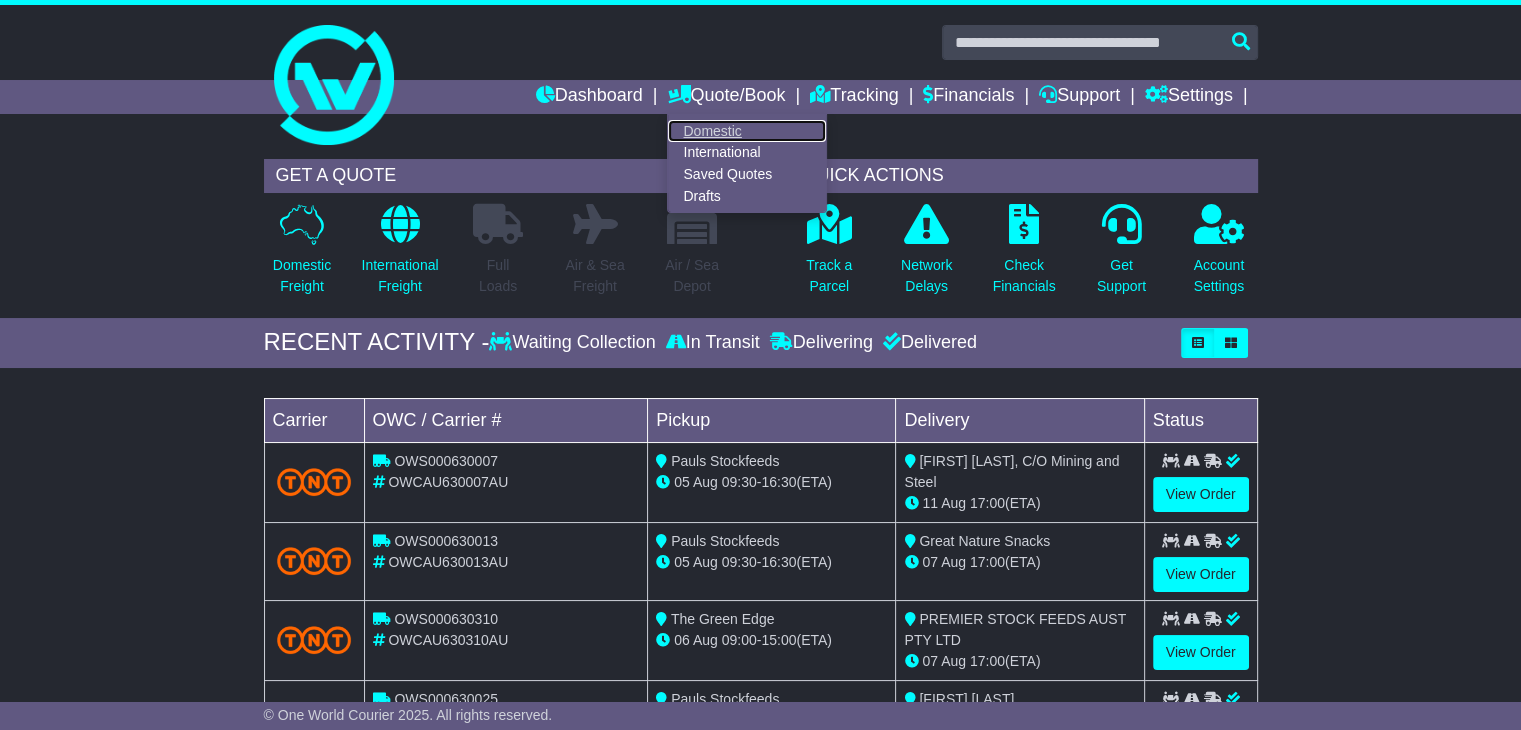 click on "Domestic" at bounding box center (747, 131) 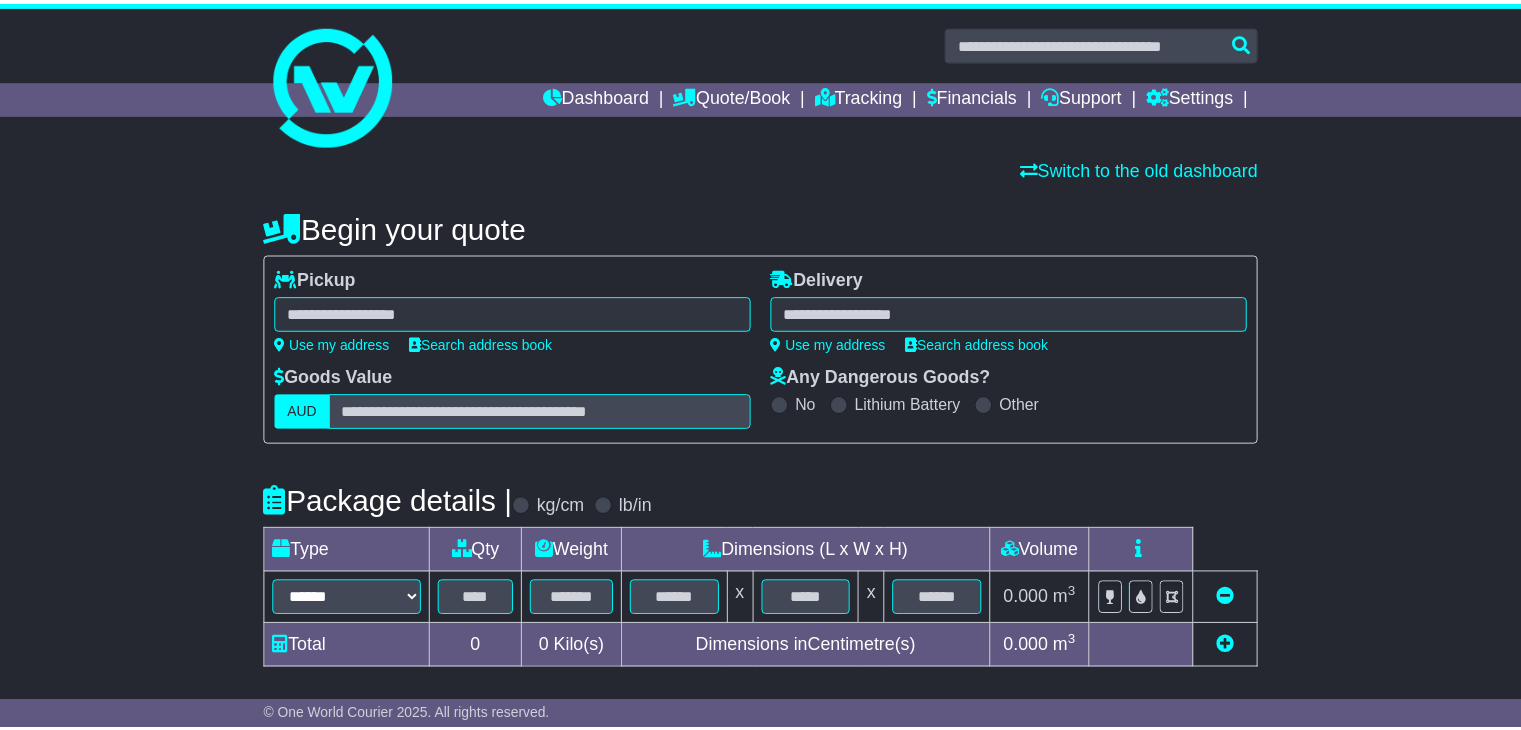 scroll, scrollTop: 0, scrollLeft: 0, axis: both 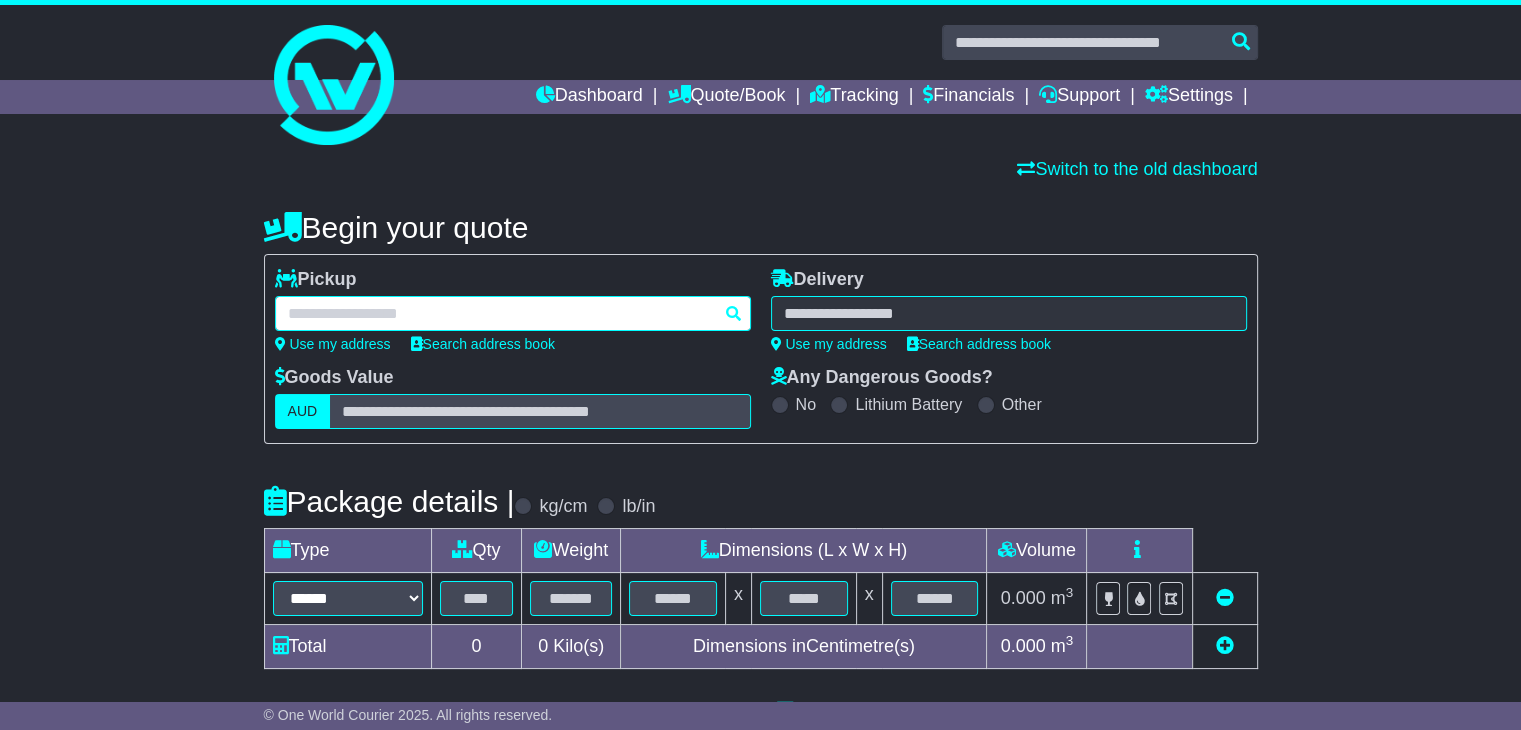 click at bounding box center (513, 313) 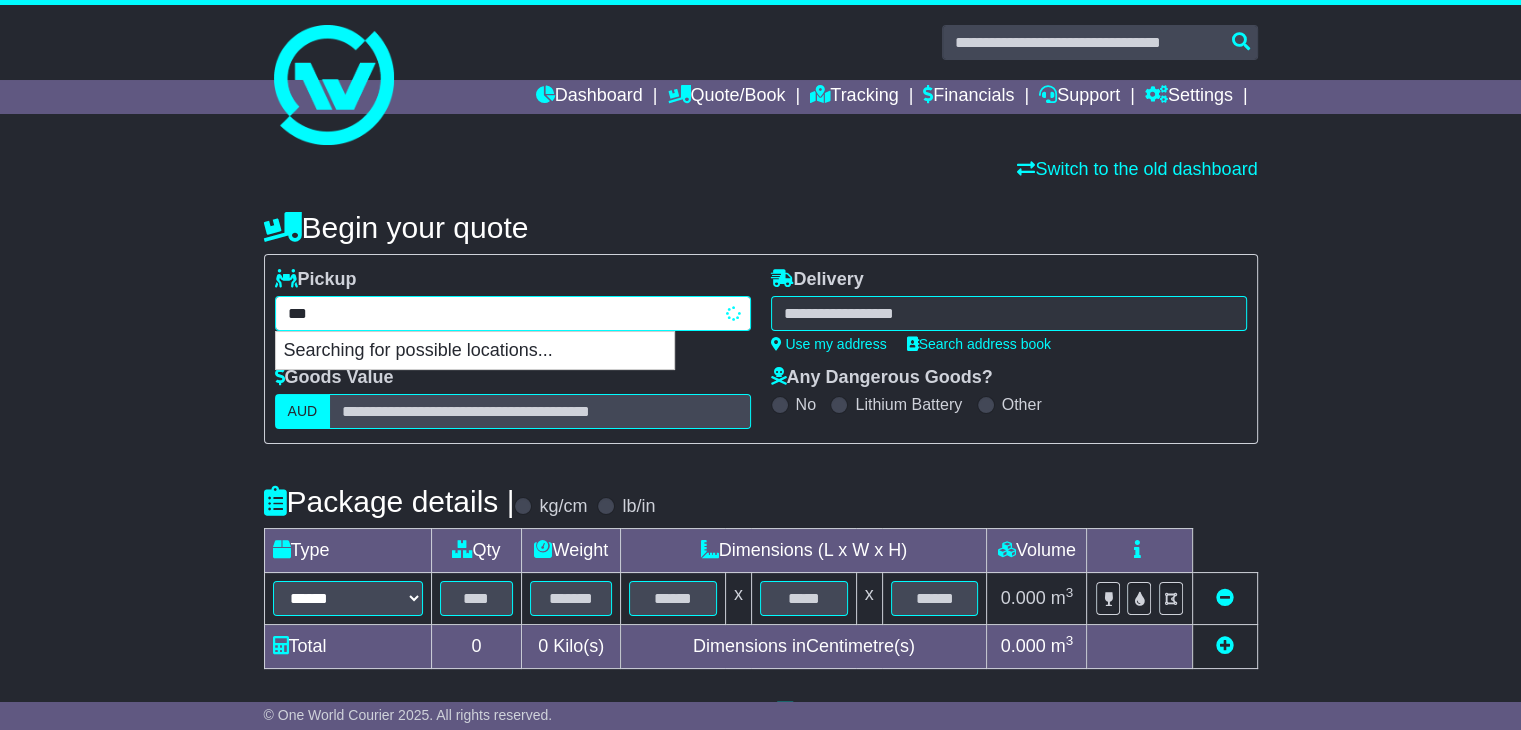 type on "****" 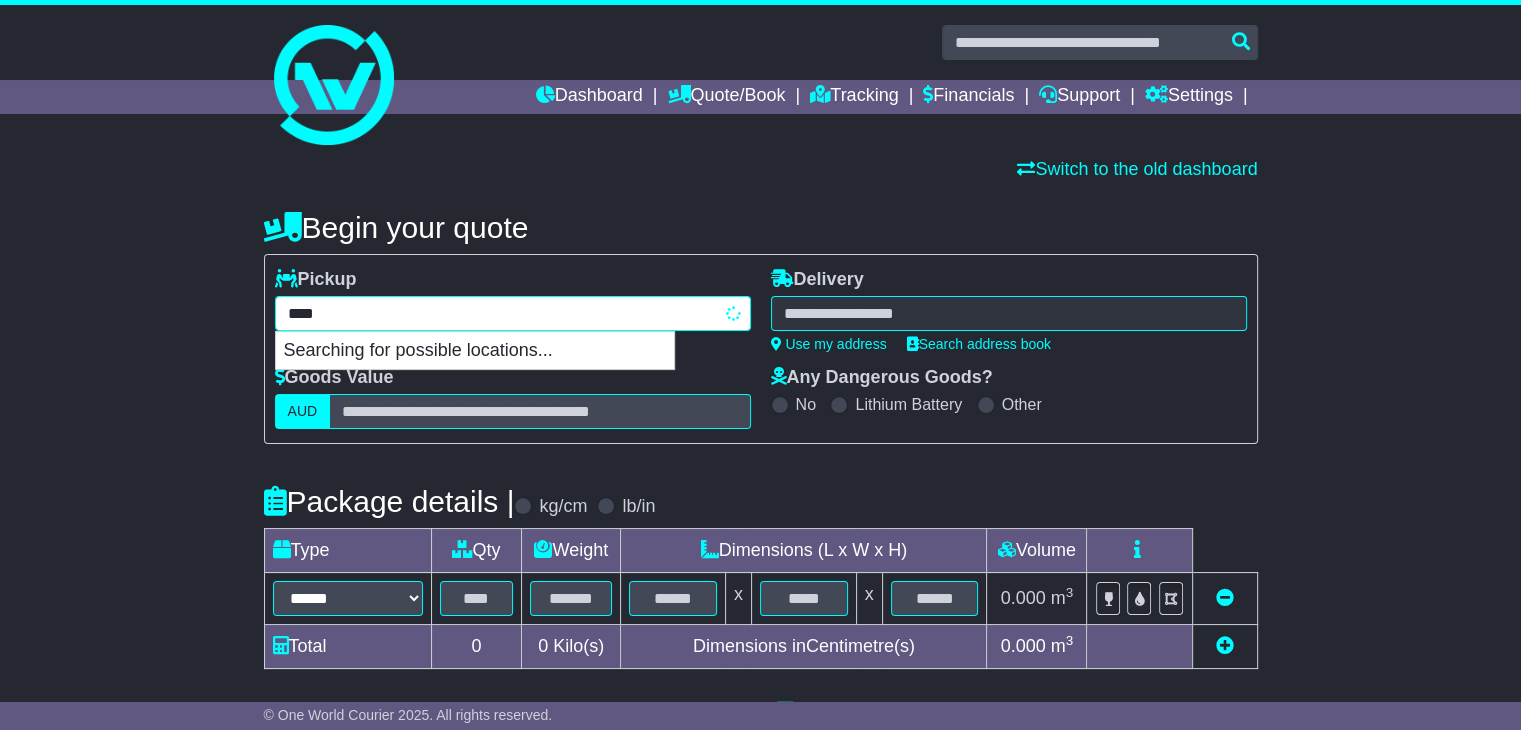 type on "**********" 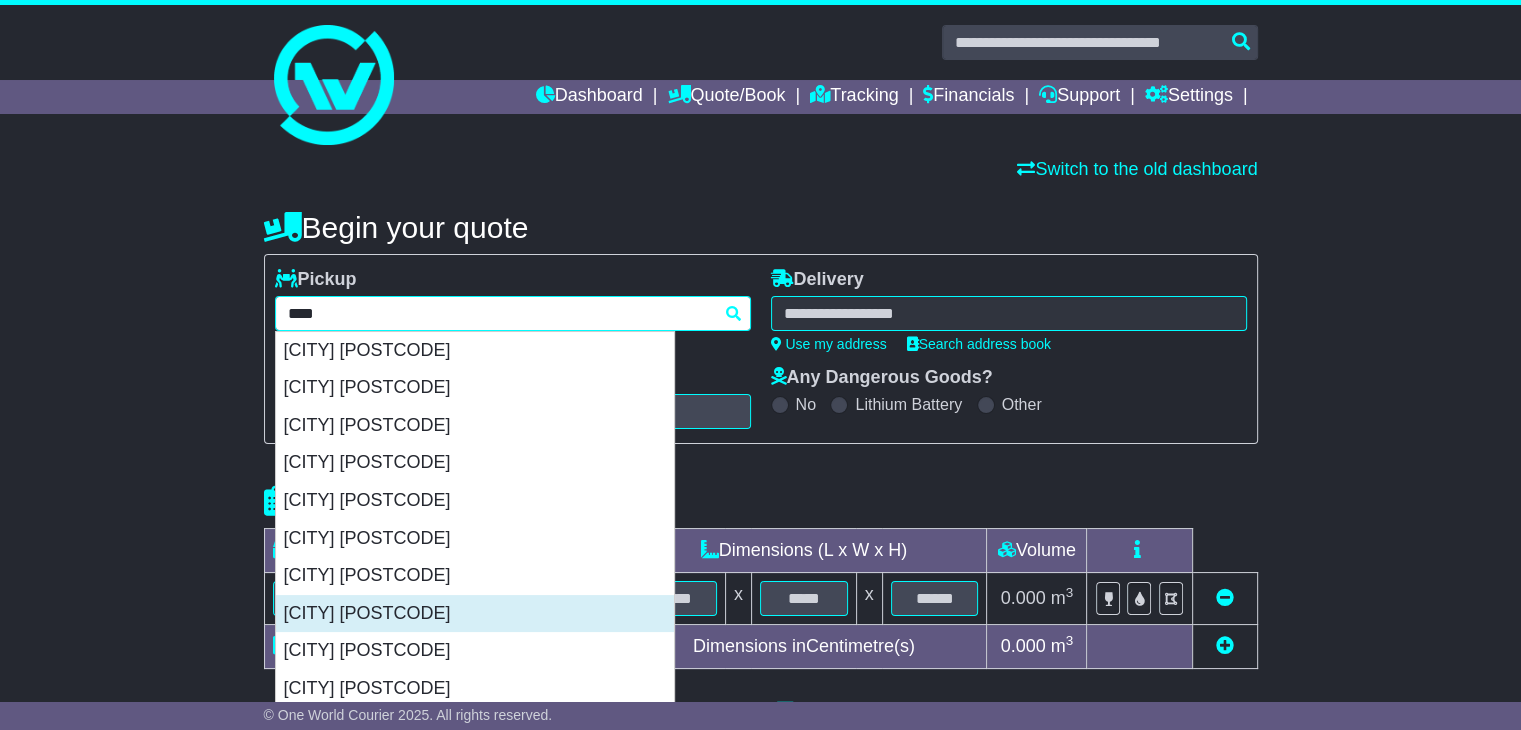 click on "MULGRAVE 2756" at bounding box center (475, 614) 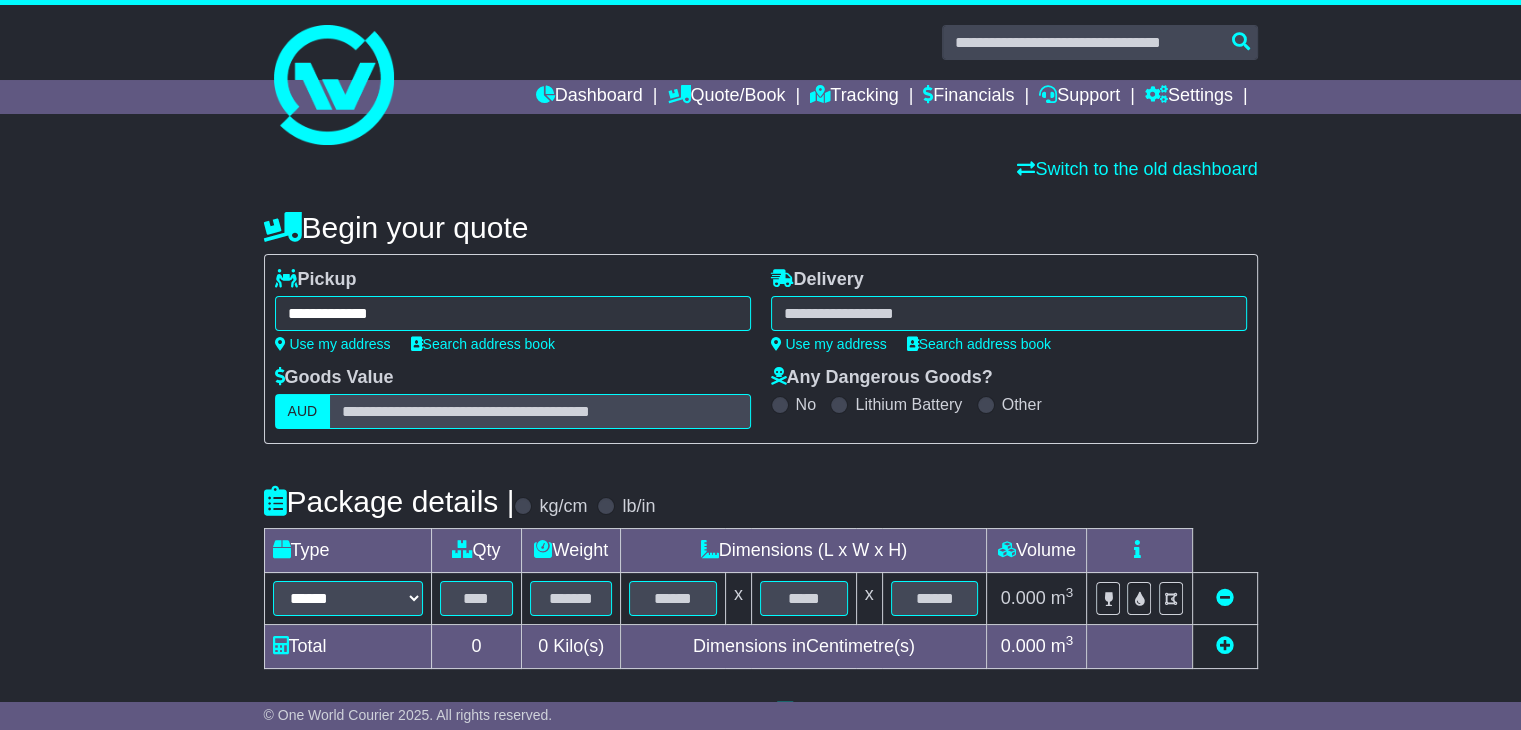 type on "**********" 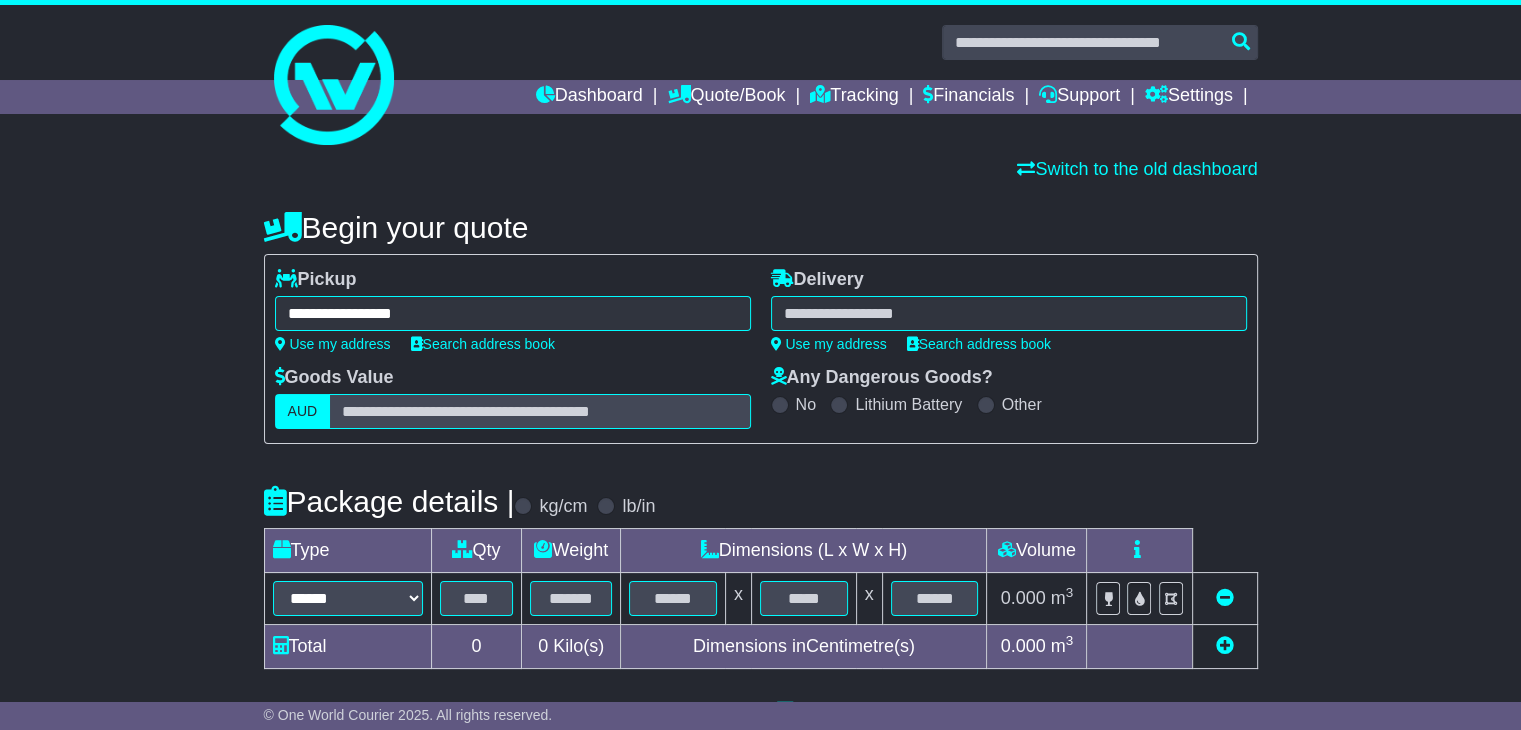 click at bounding box center [1009, 313] 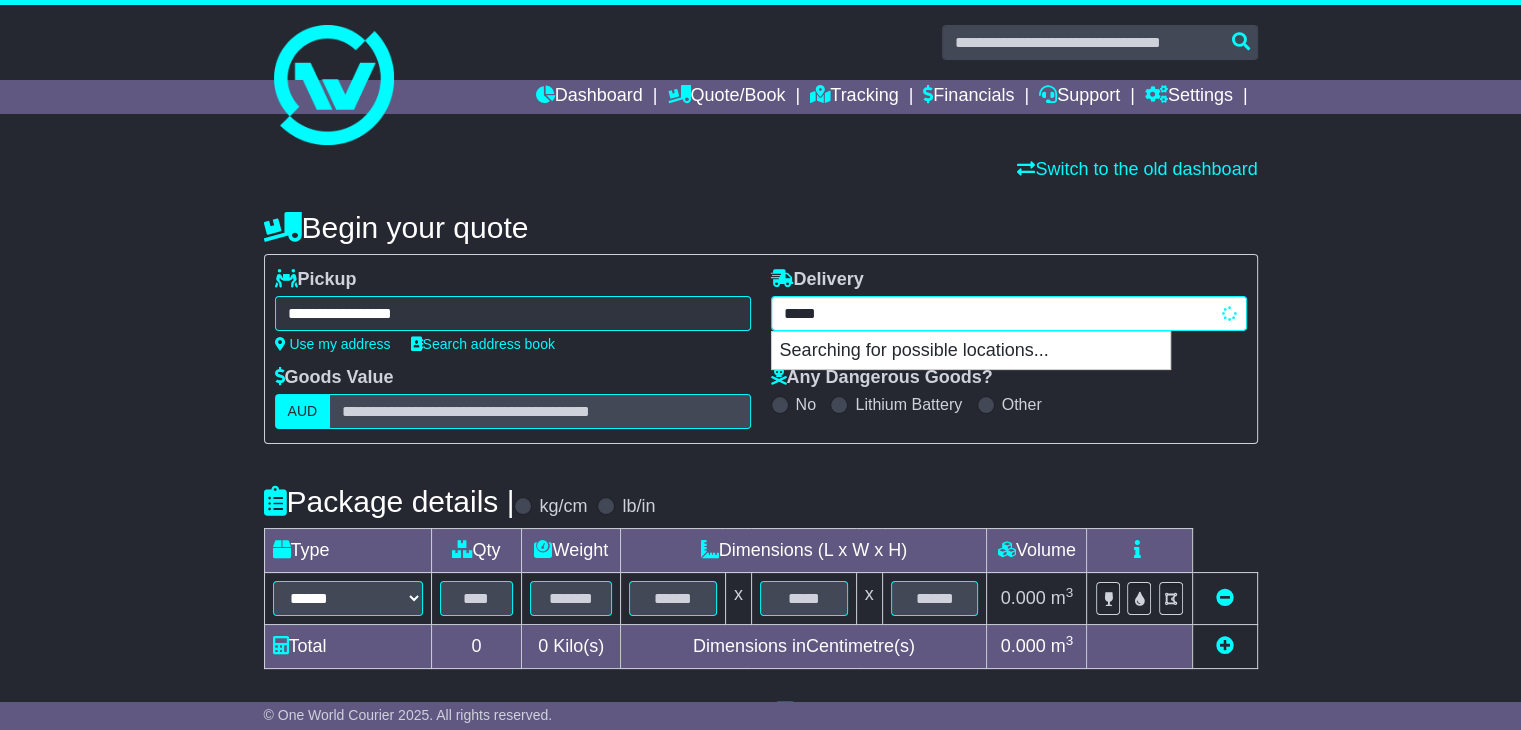 type on "******" 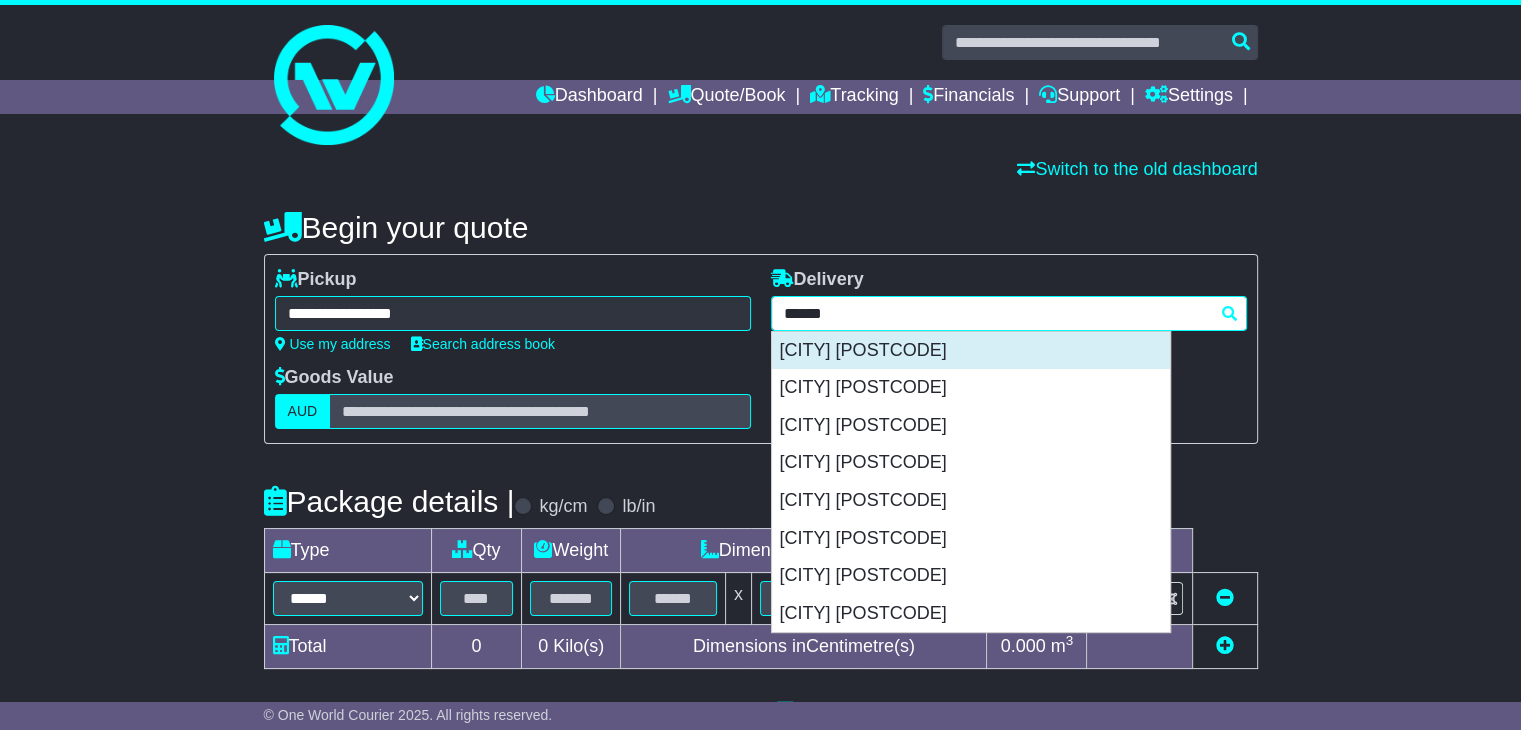 click on "GAWLER 5118" at bounding box center [971, 351] 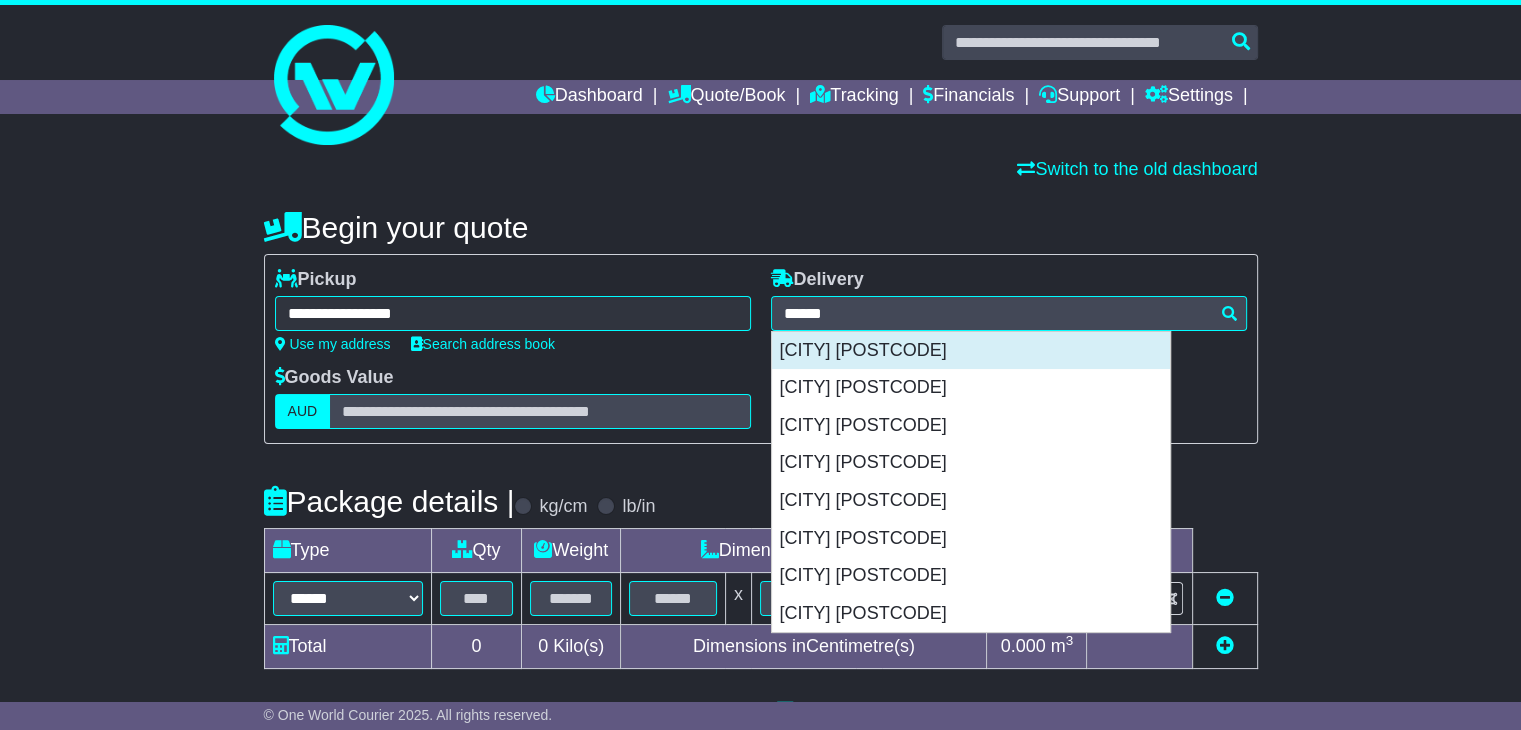 type on "**********" 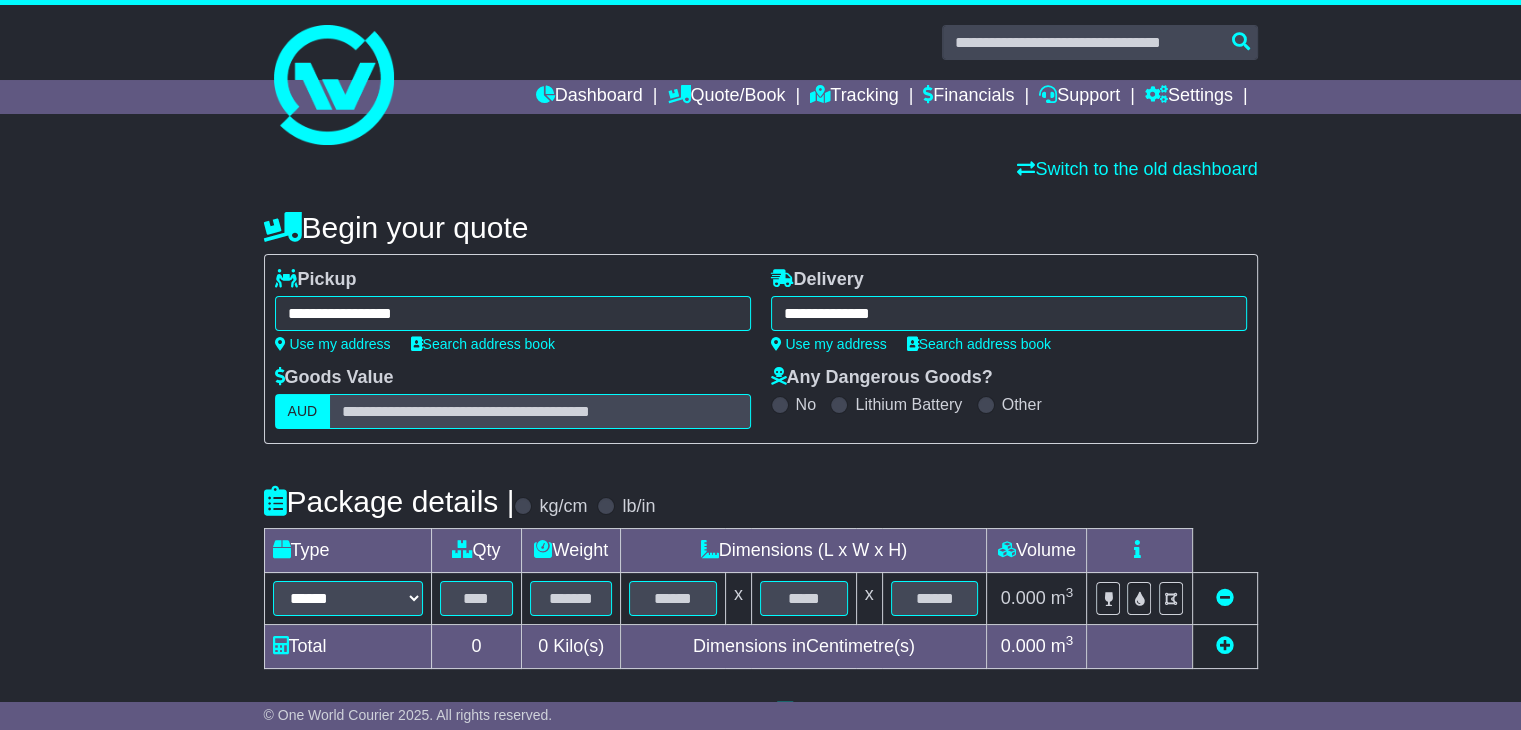 scroll, scrollTop: 200, scrollLeft: 0, axis: vertical 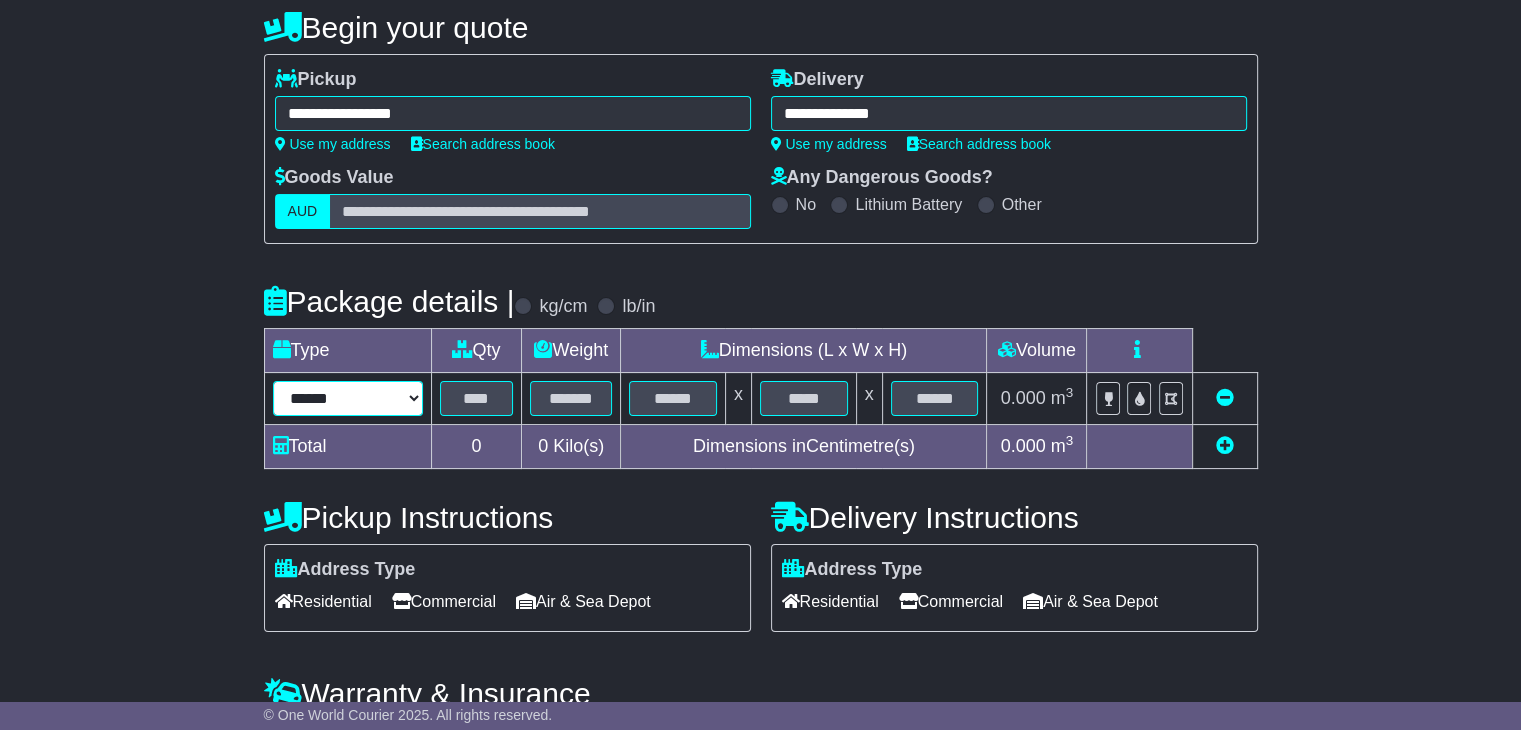 click on "****** ****** *** ******** ***** **** **** ****** *** *******" at bounding box center [348, 398] 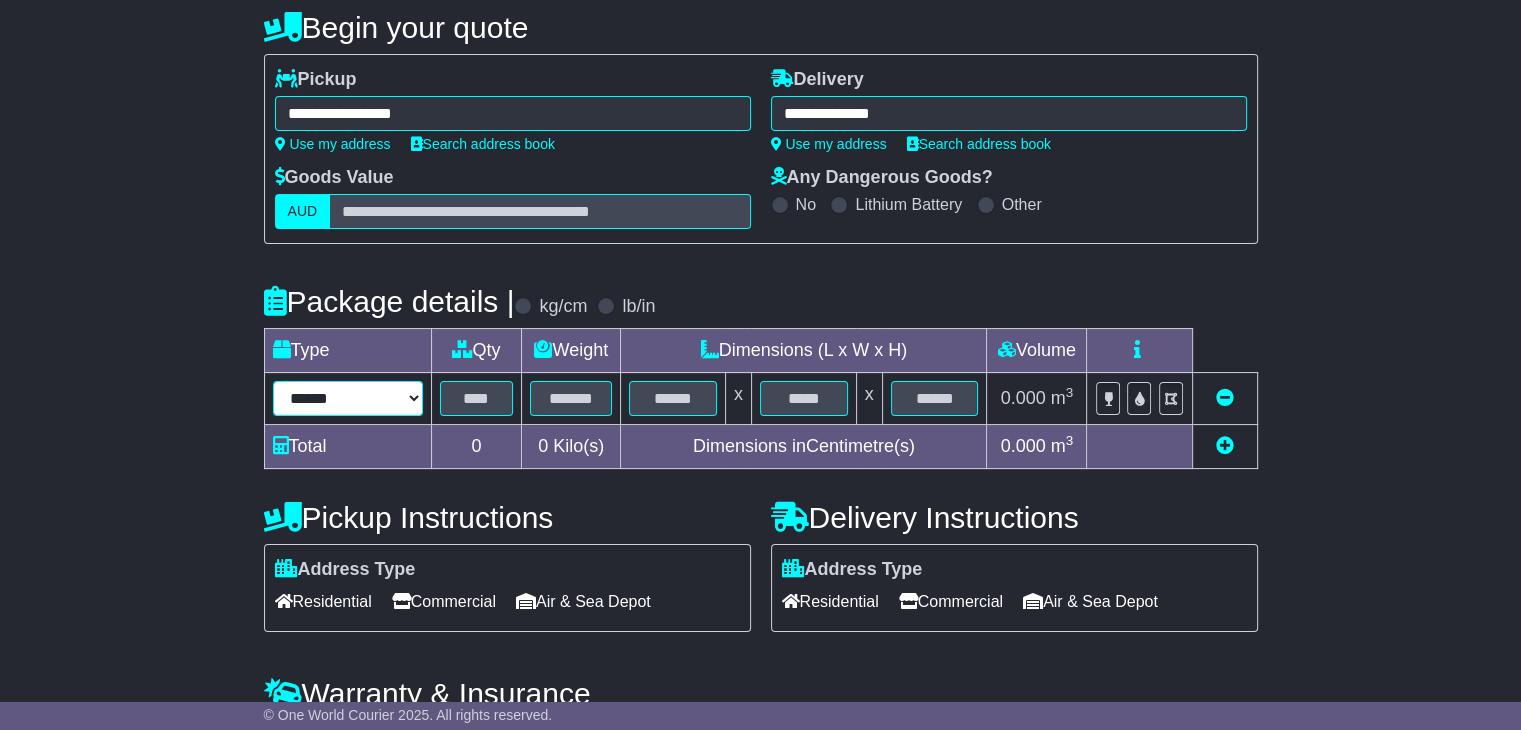 select on "****" 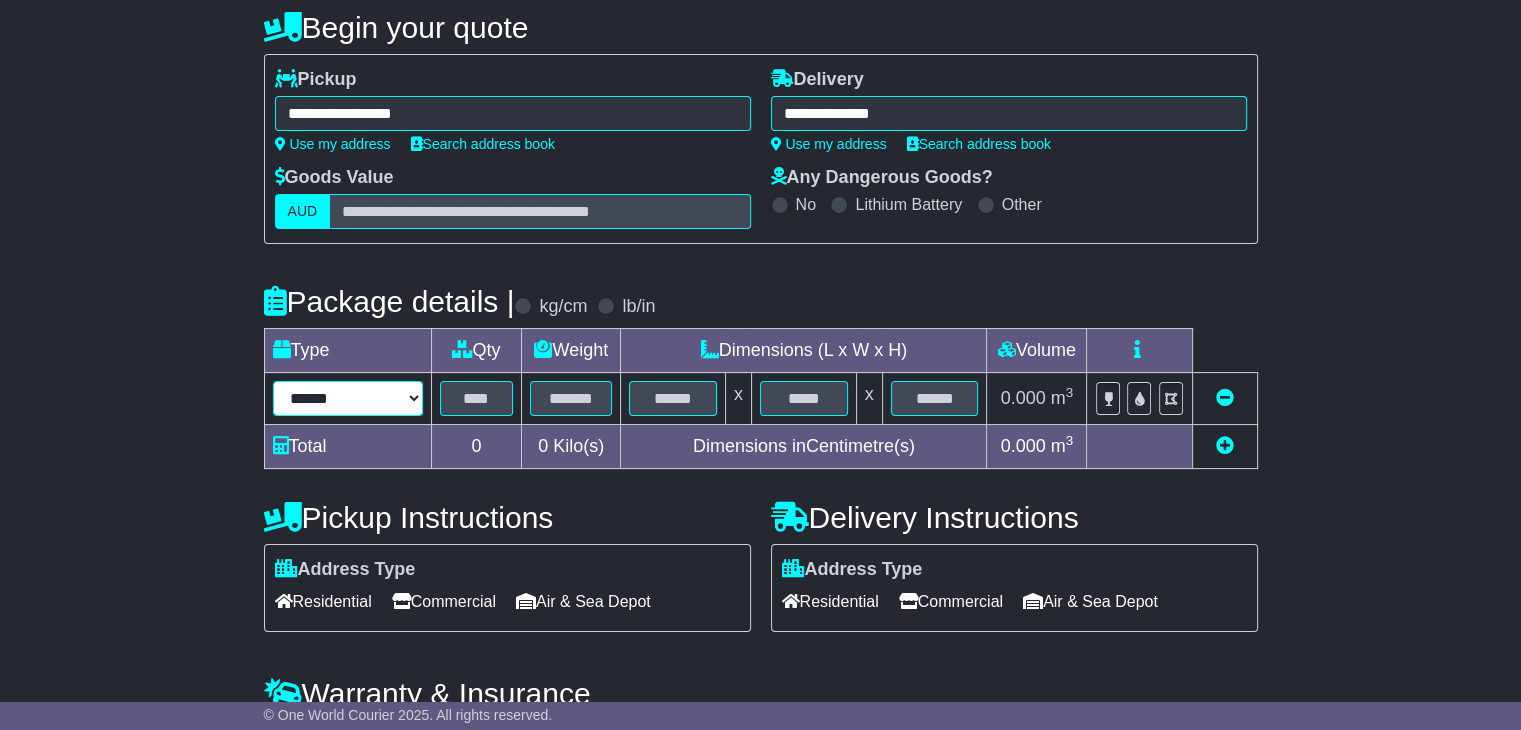 click on "****** ****** *** ******** ***** **** **** ****** *** *******" at bounding box center (348, 398) 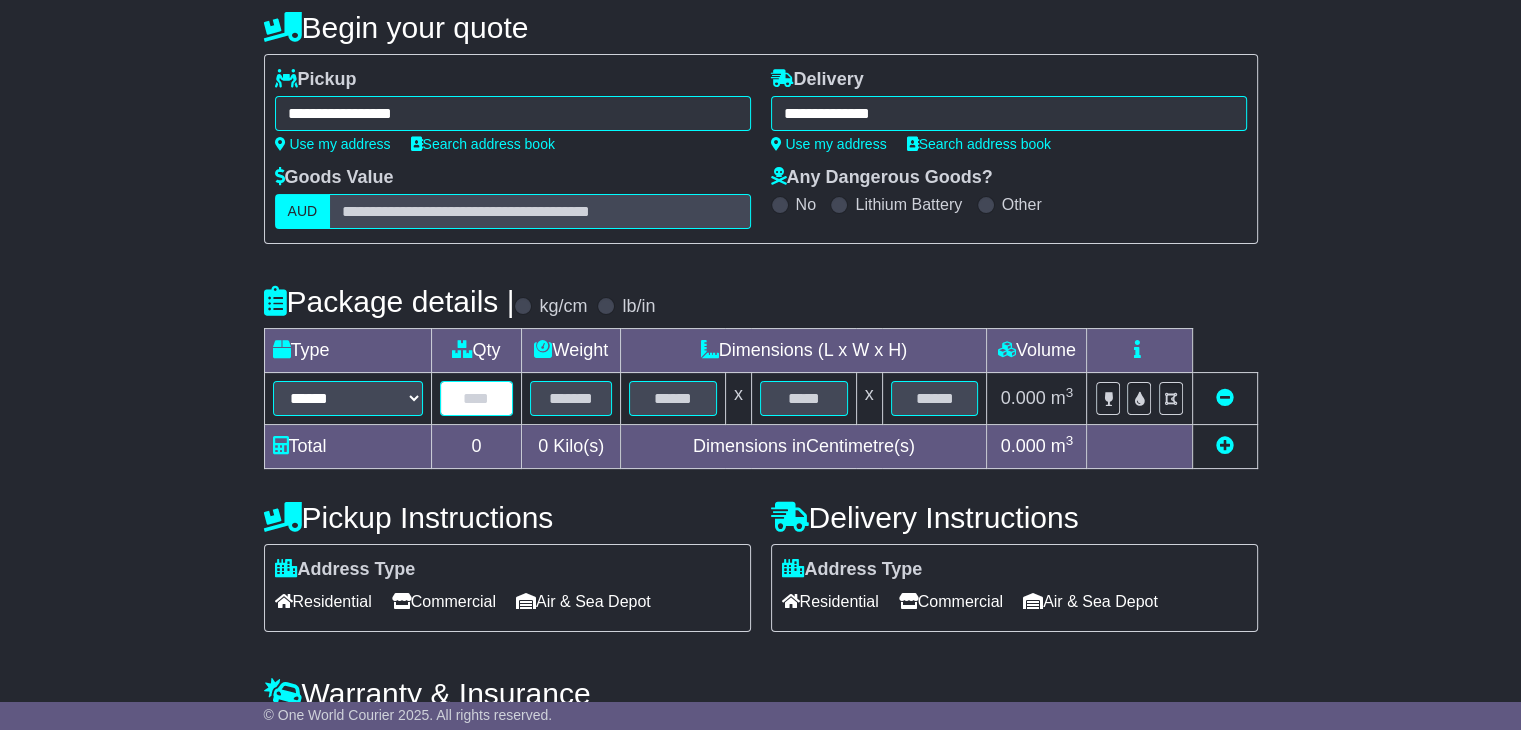 click at bounding box center [477, 398] 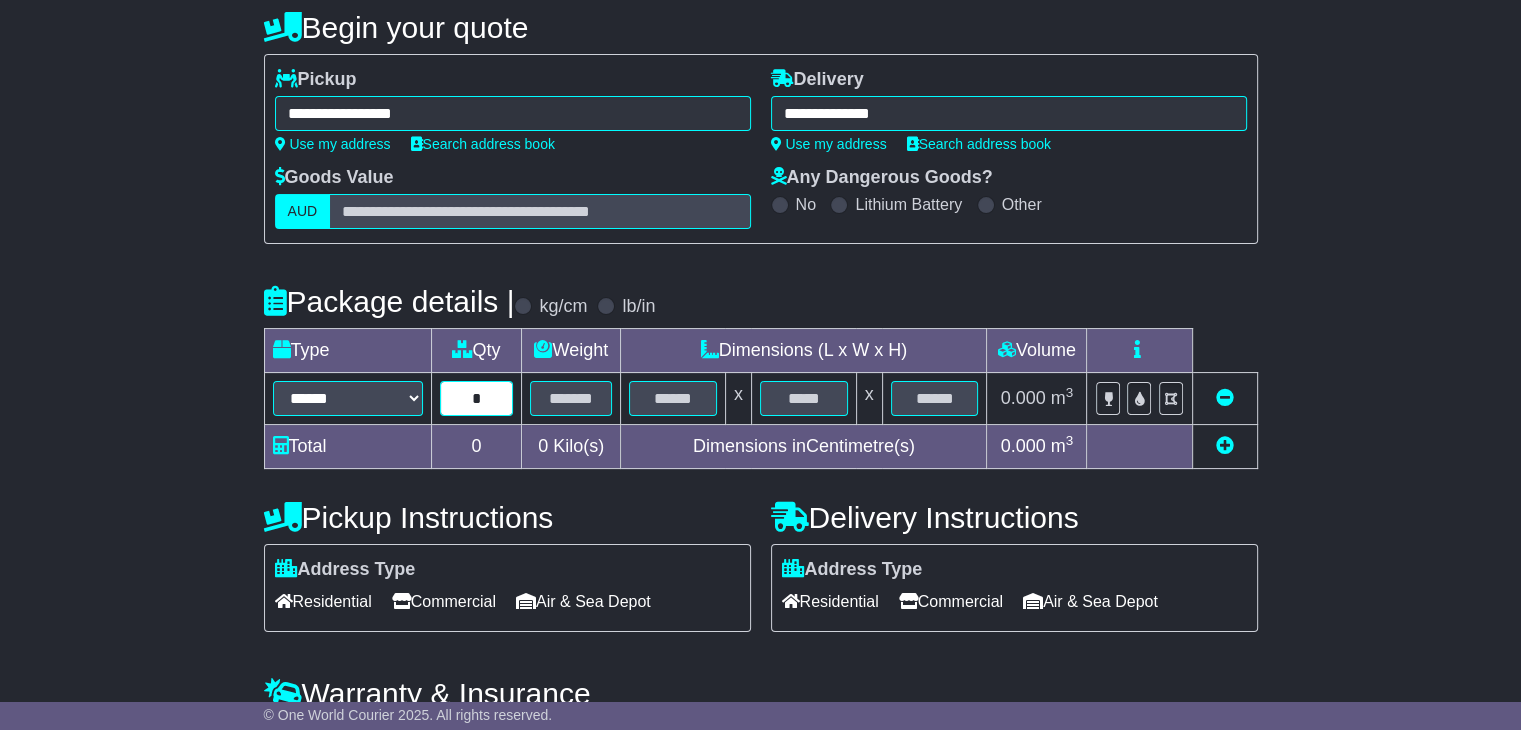 type on "*" 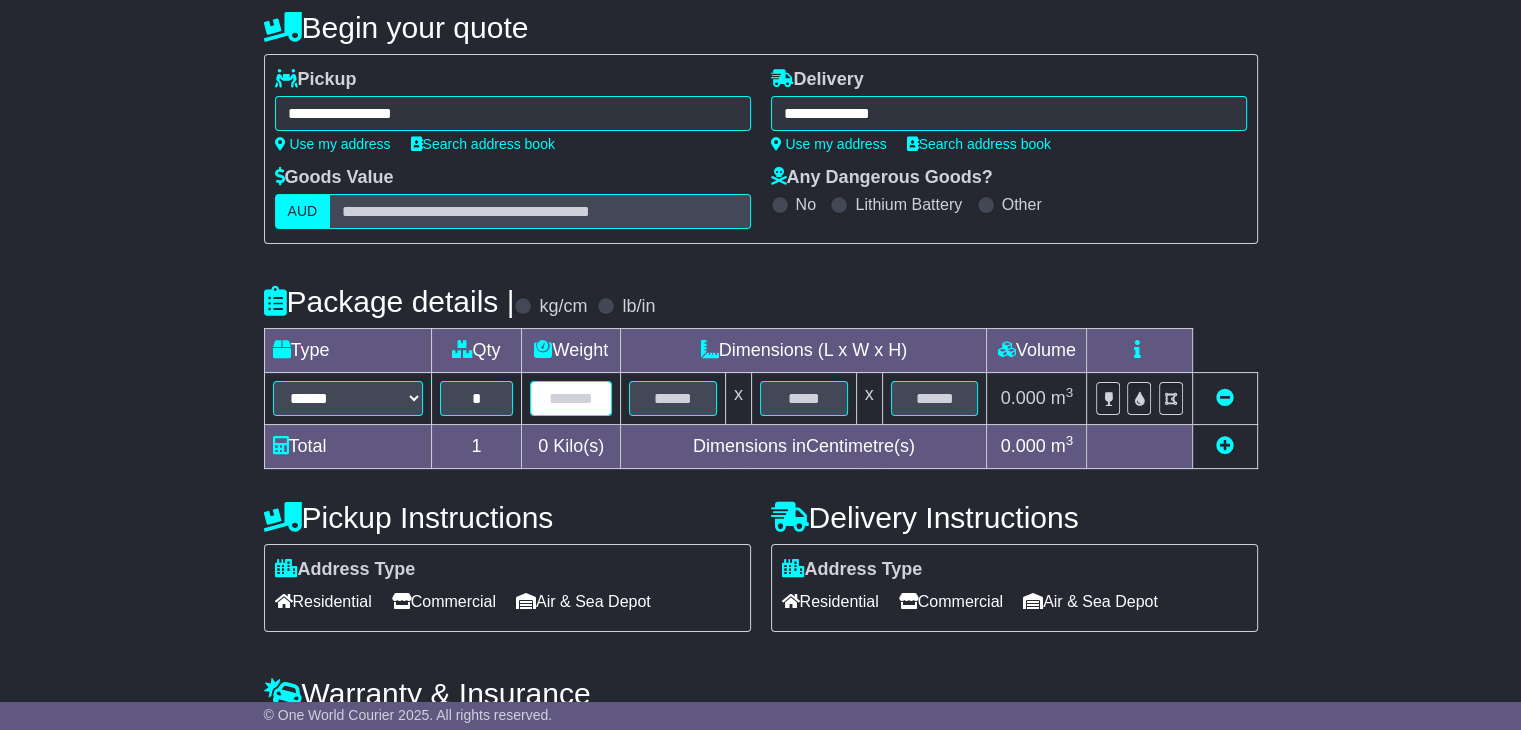 click at bounding box center (571, 398) 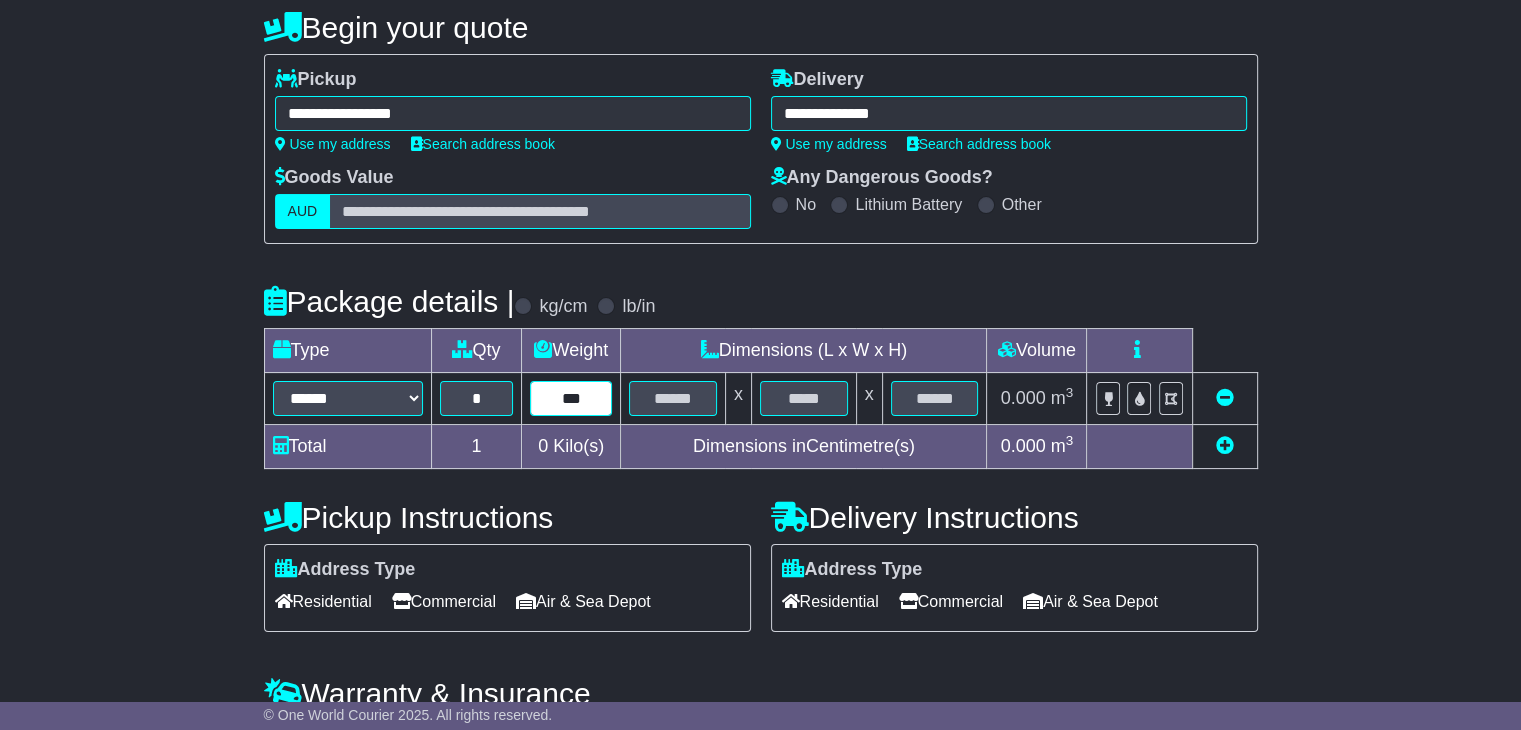 type on "***" 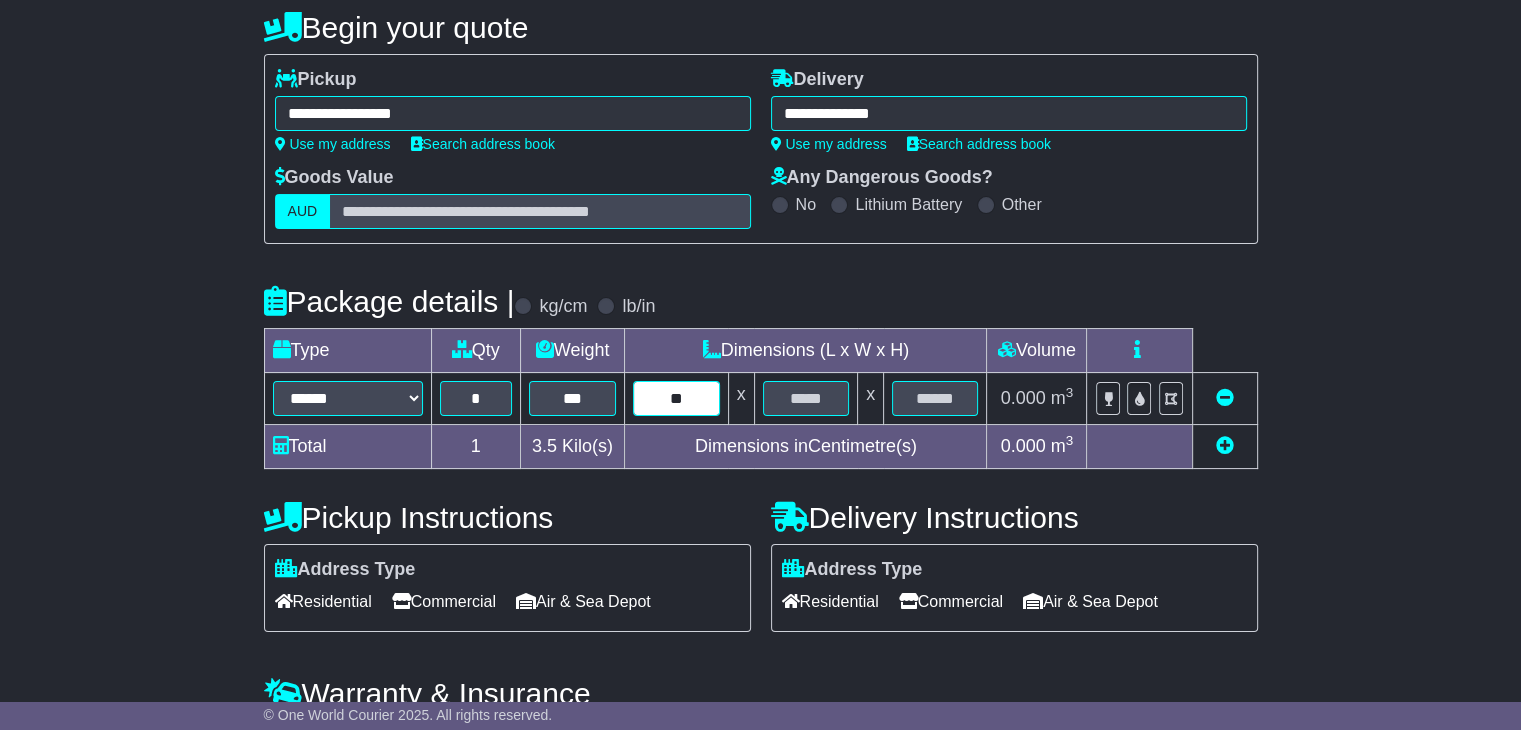 type on "**" 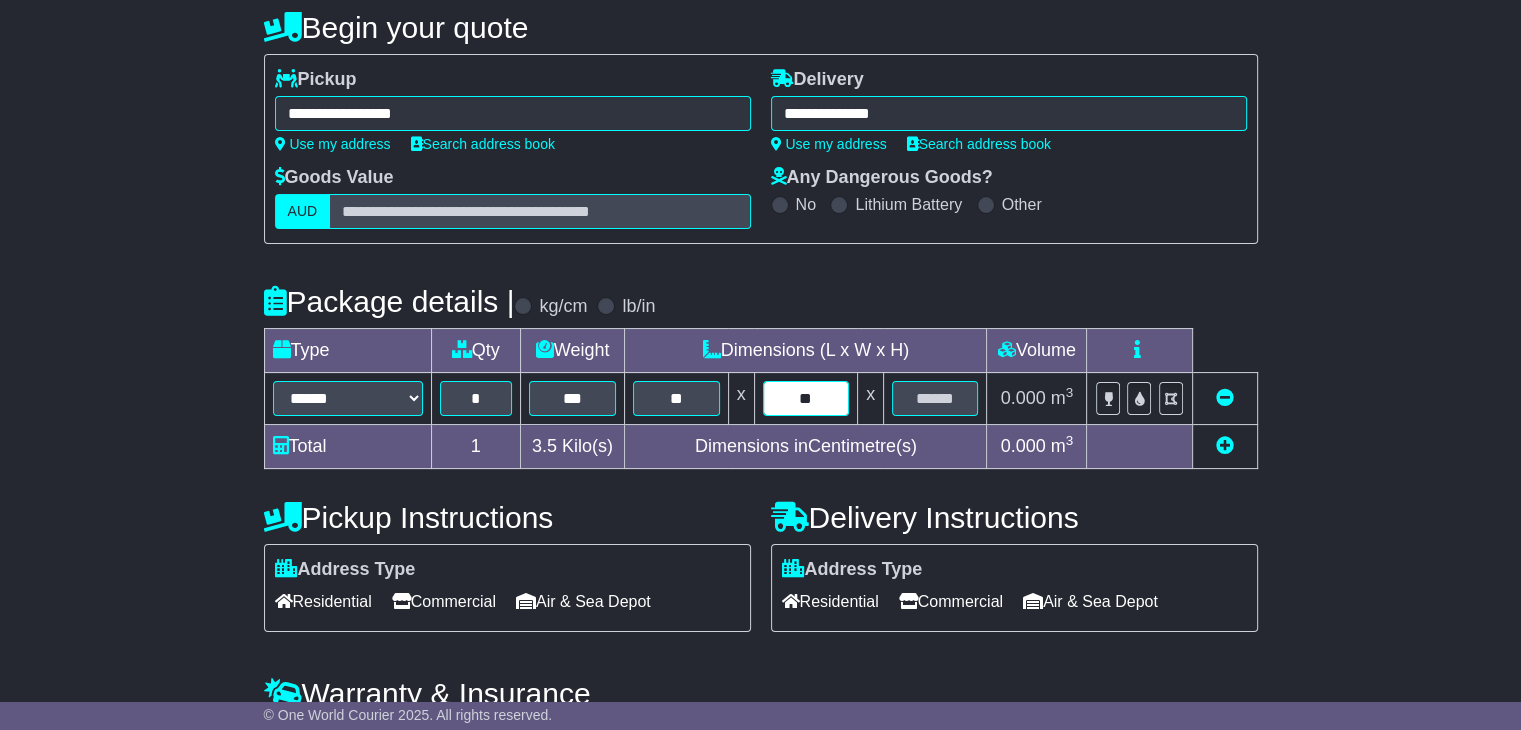 type on "**" 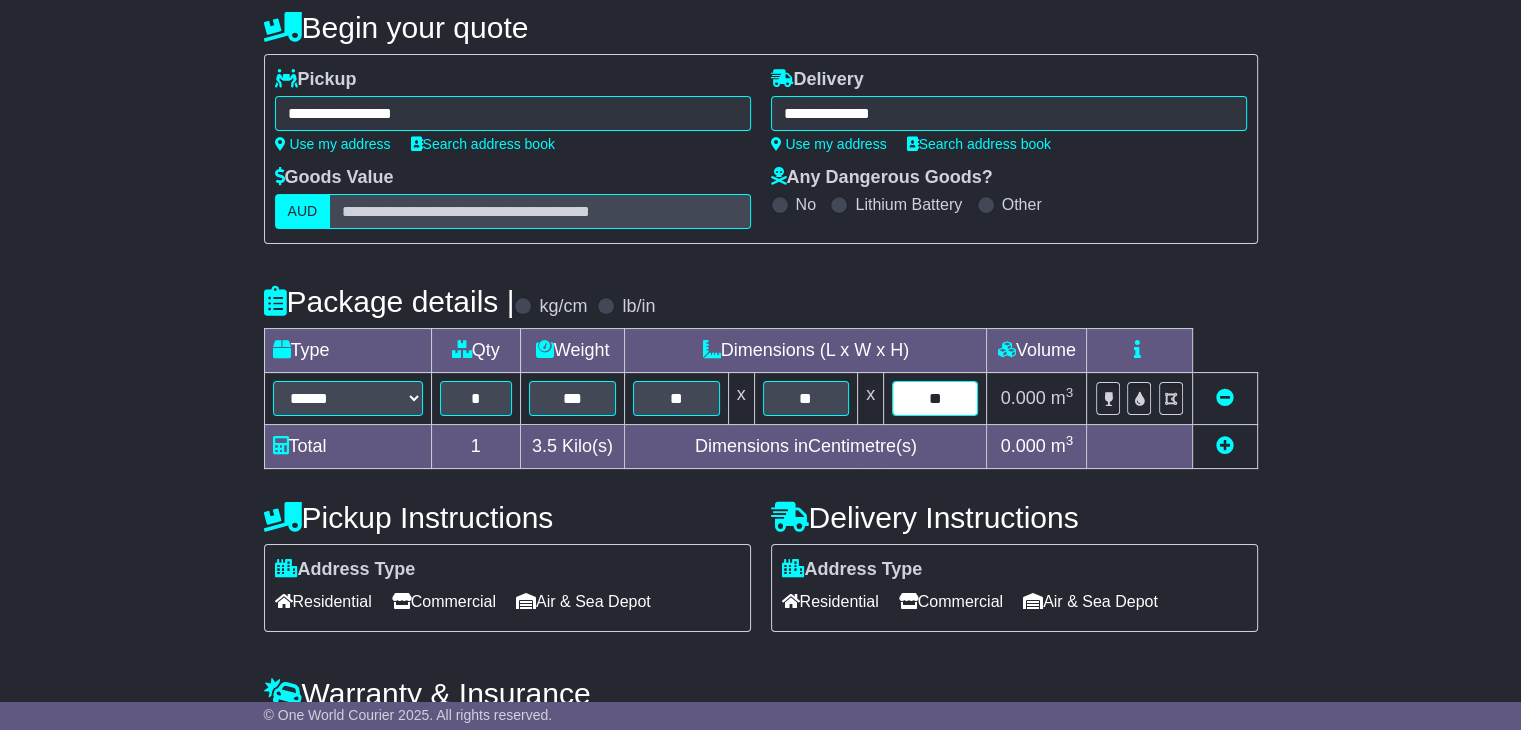 type on "**" 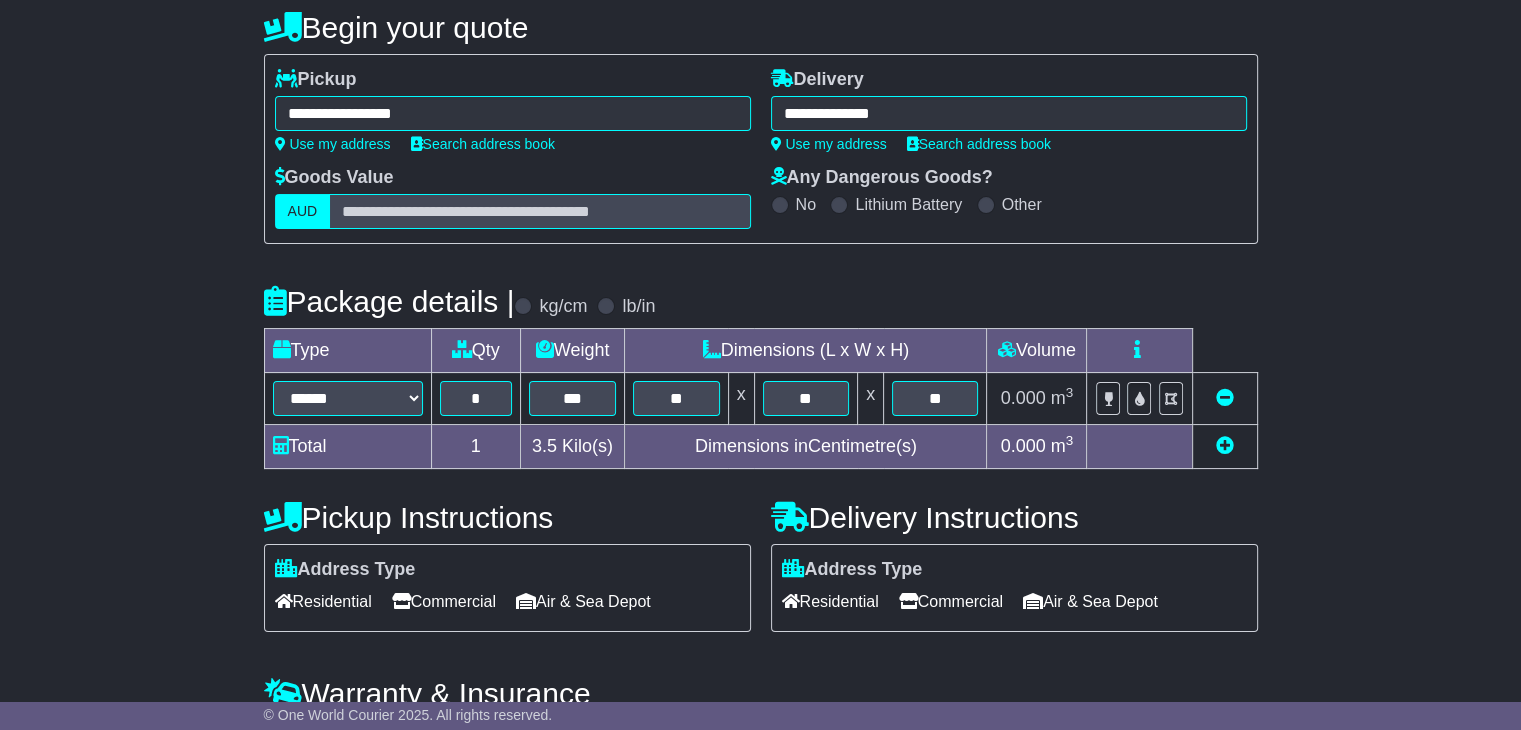 scroll, scrollTop: 325, scrollLeft: 0, axis: vertical 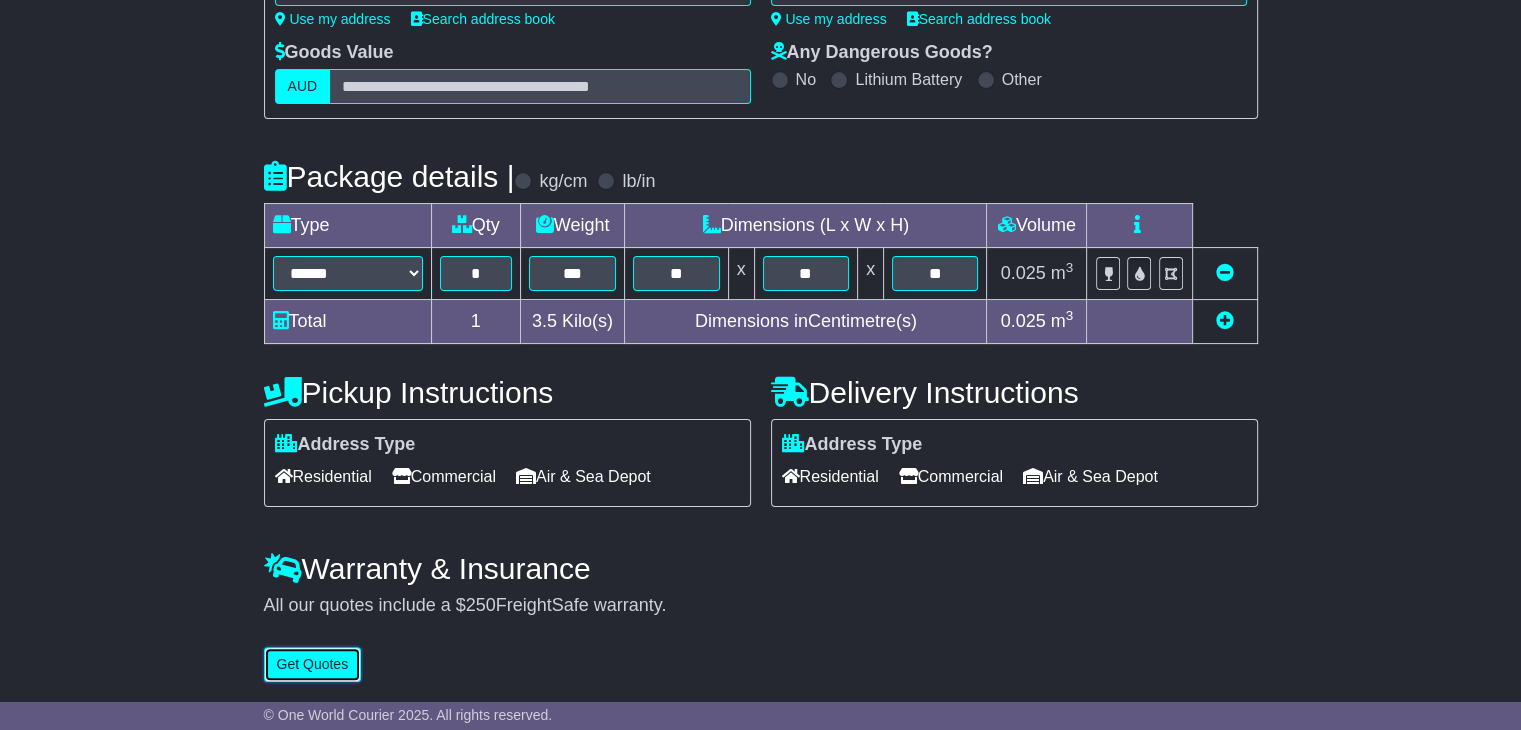 type 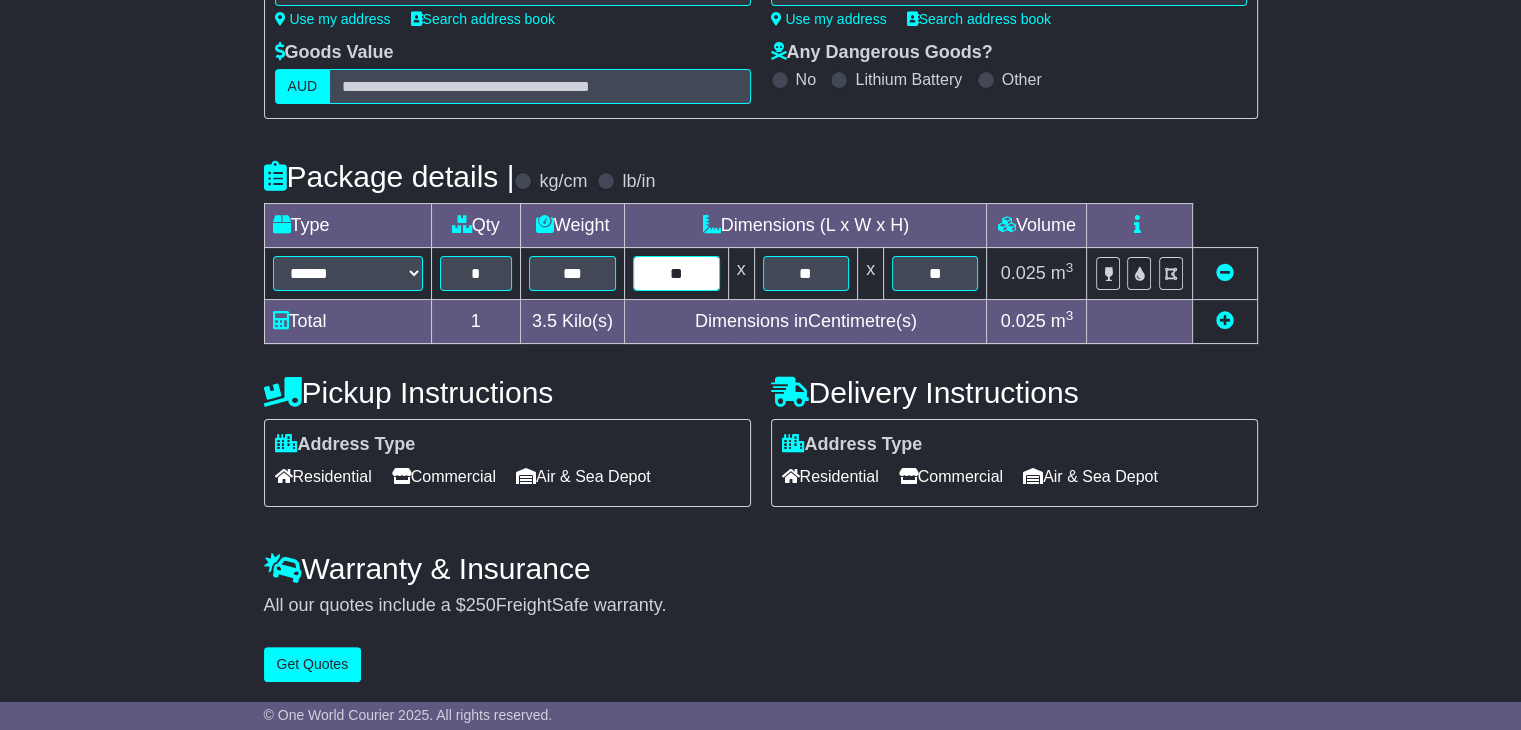 drag, startPoint x: 689, startPoint y: 271, endPoint x: 664, endPoint y: 271, distance: 25 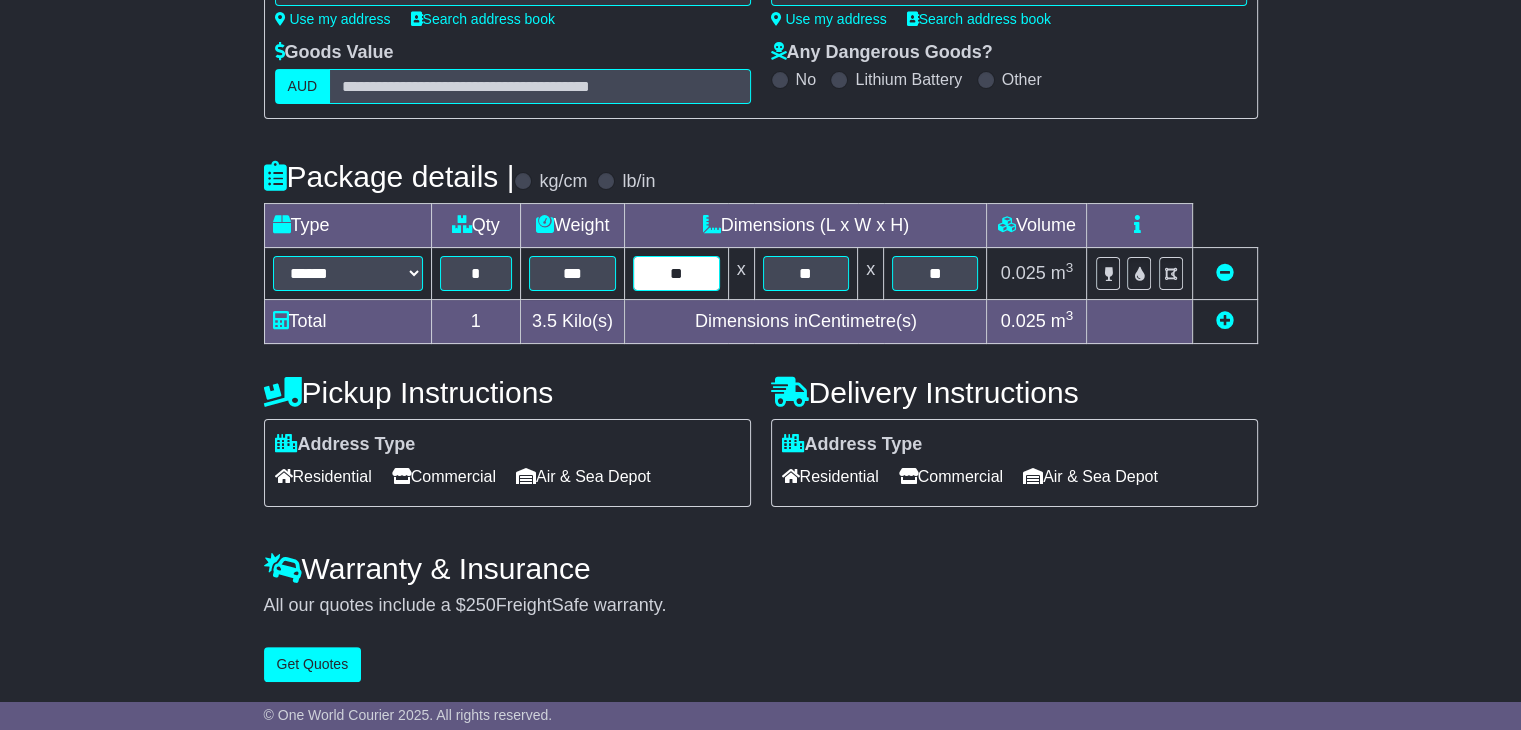 click on "**" at bounding box center (676, 273) 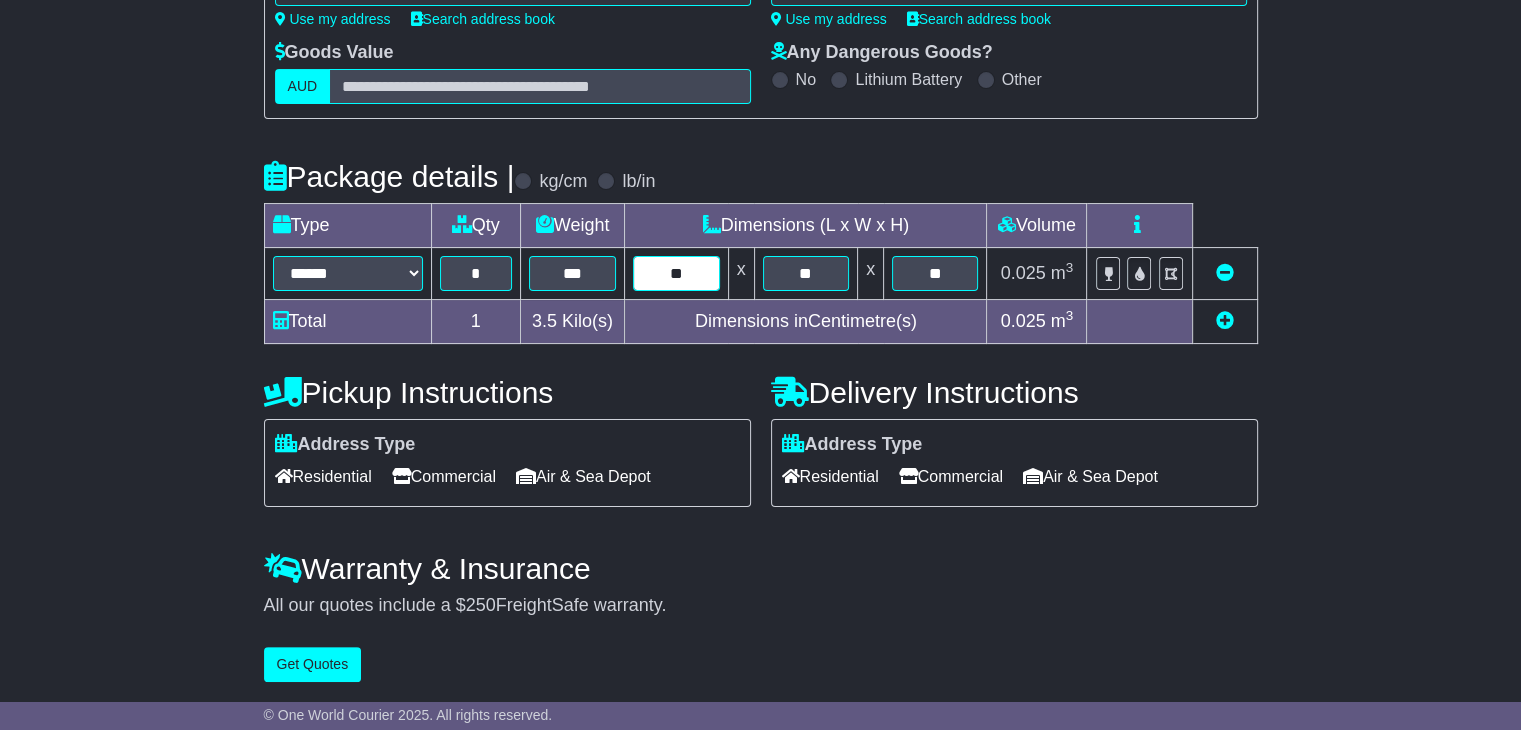 type on "**" 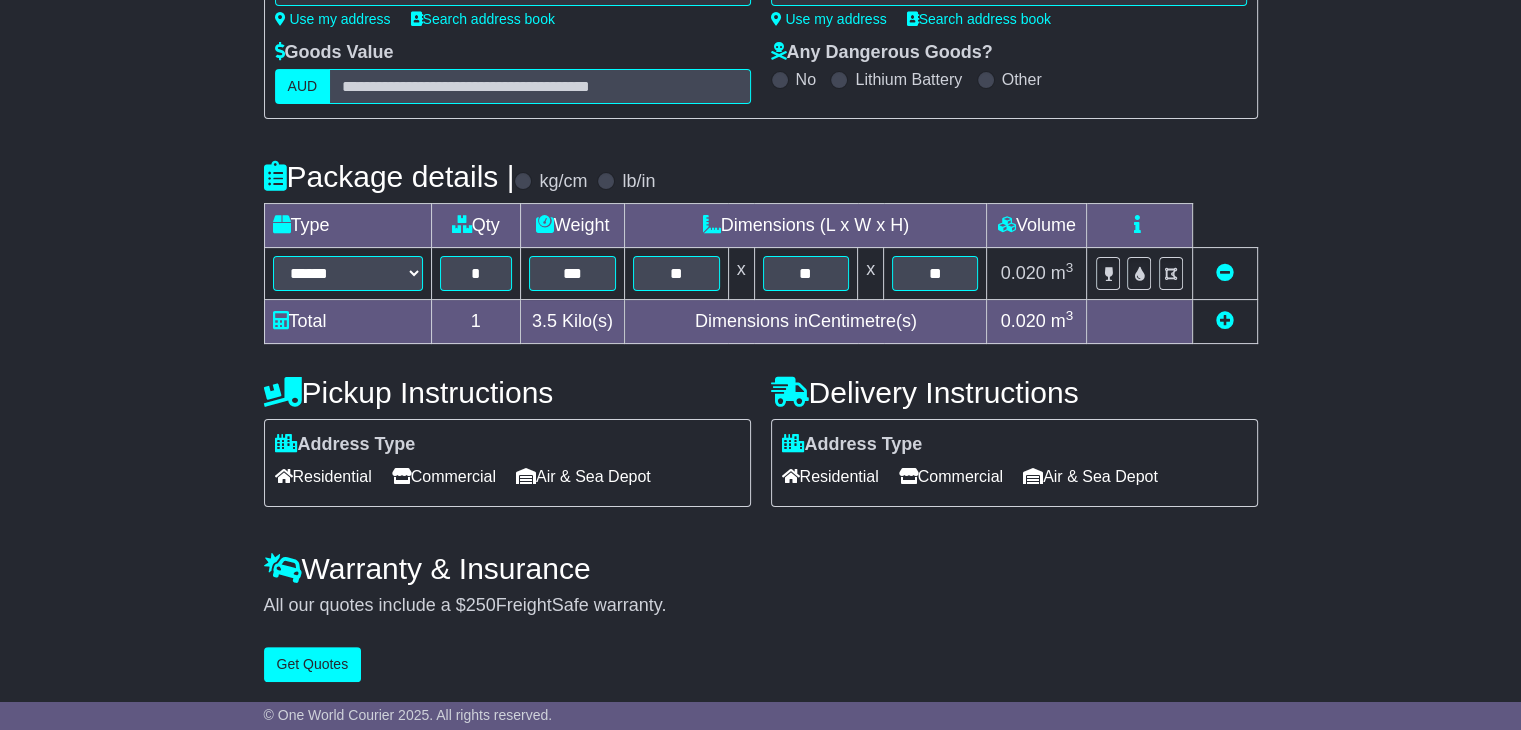 click on "Commercial" at bounding box center [444, 476] 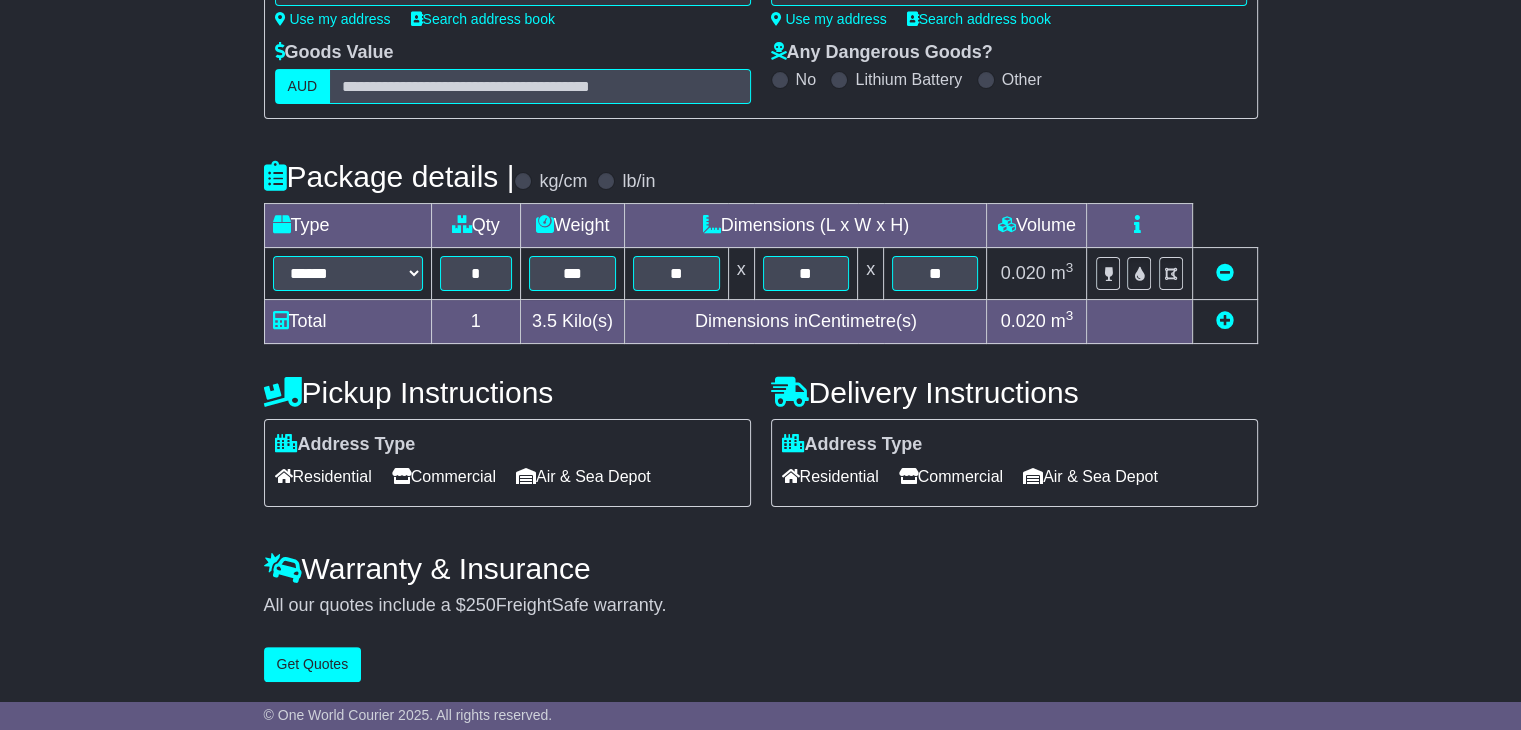 click on "Commercial" at bounding box center [951, 476] 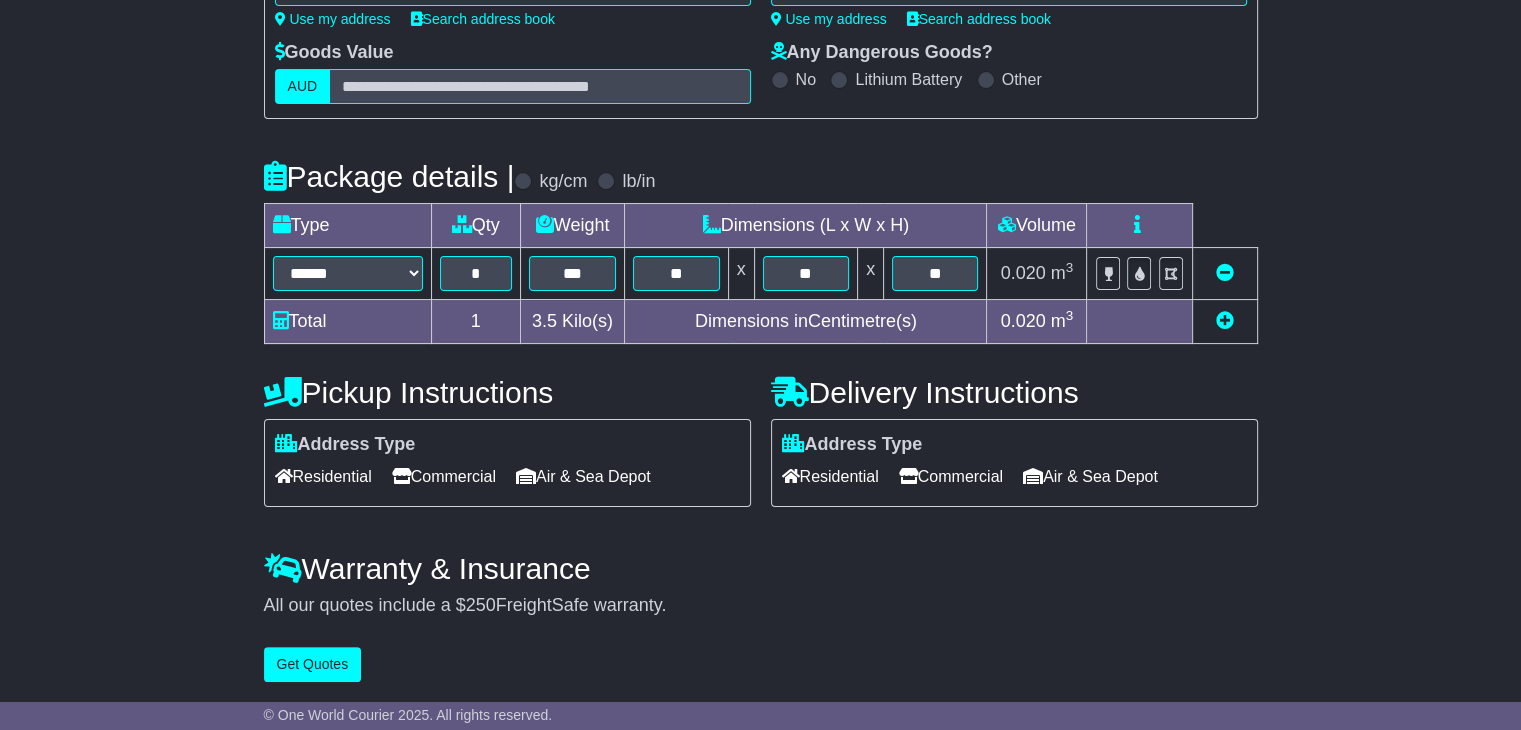 scroll, scrollTop: 327, scrollLeft: 0, axis: vertical 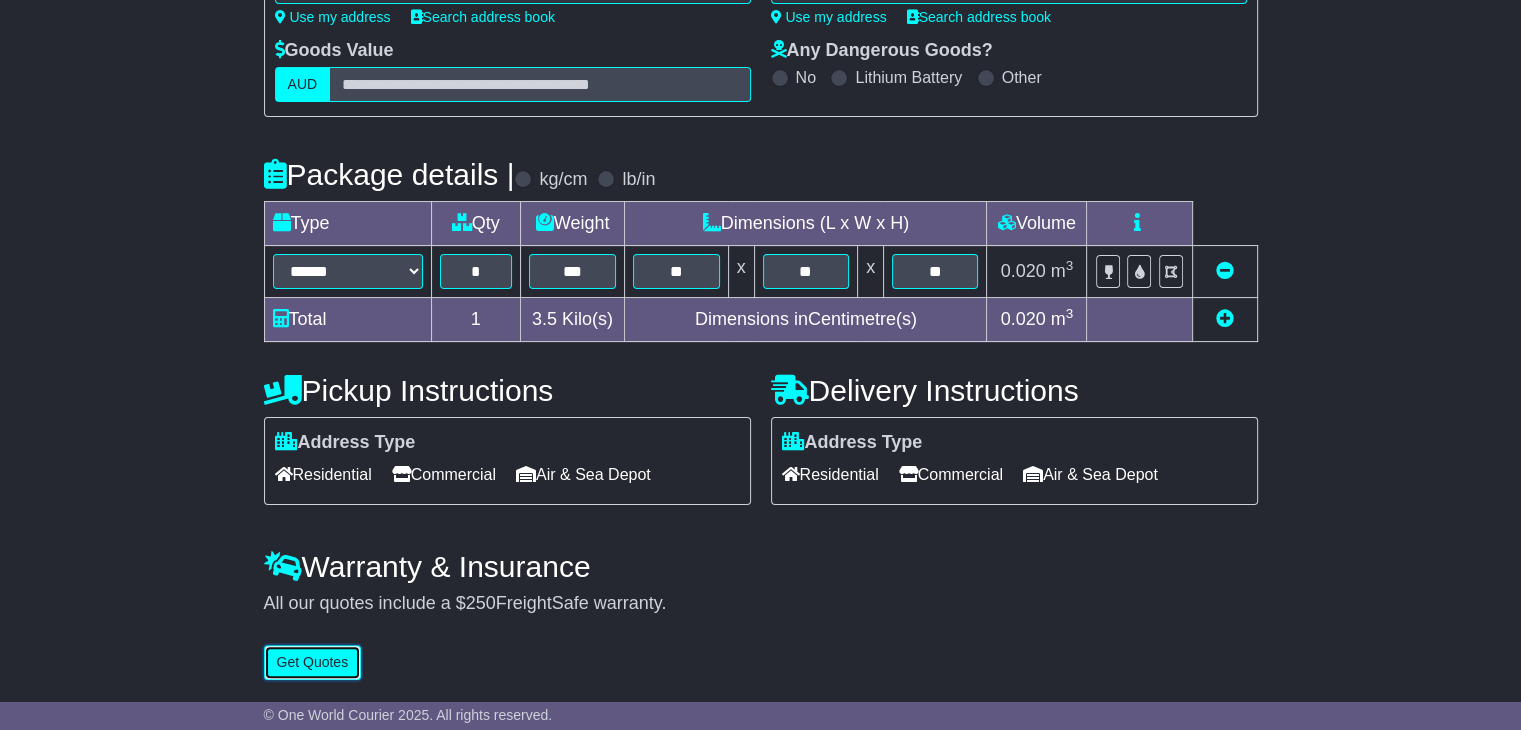 click on "Get Quotes" at bounding box center (313, 662) 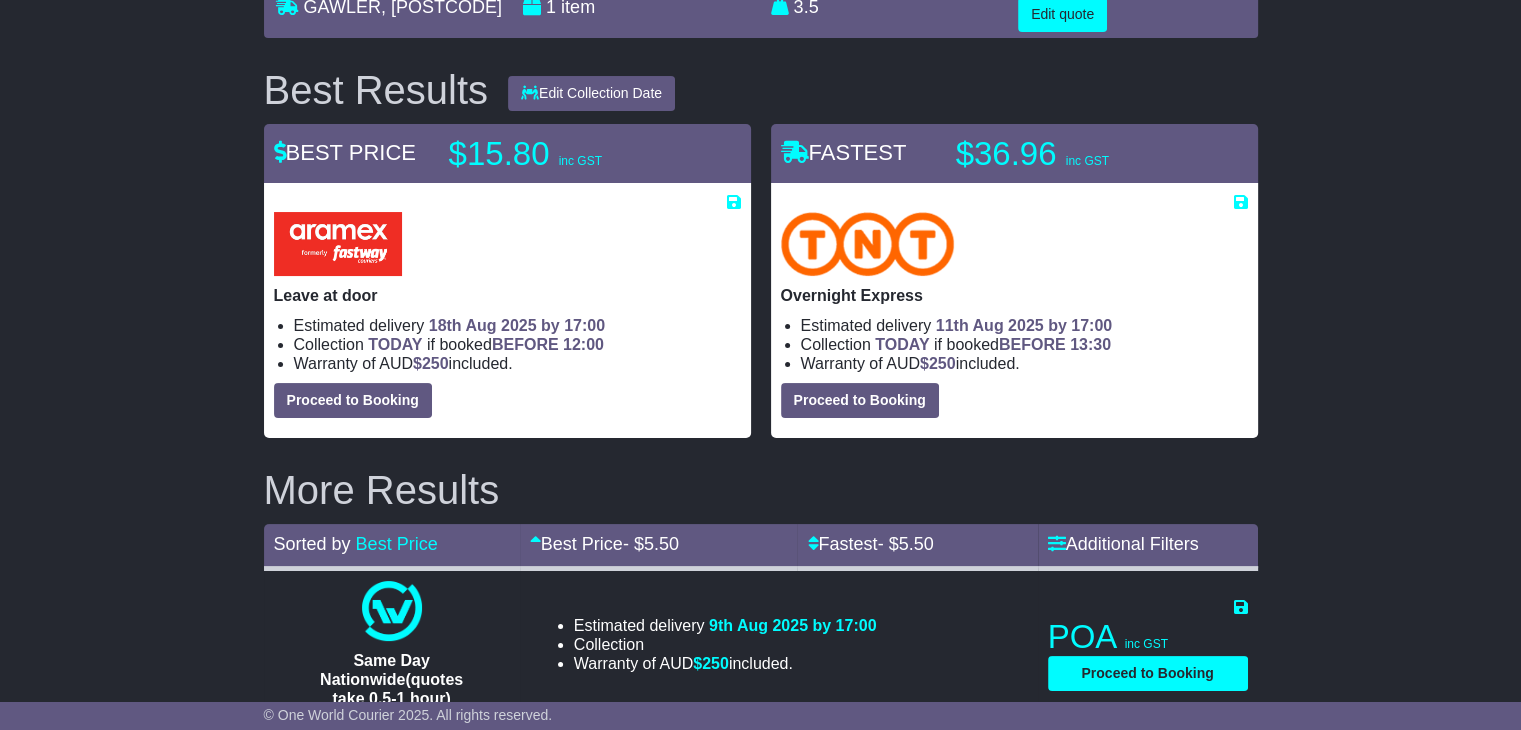 scroll, scrollTop: 100, scrollLeft: 0, axis: vertical 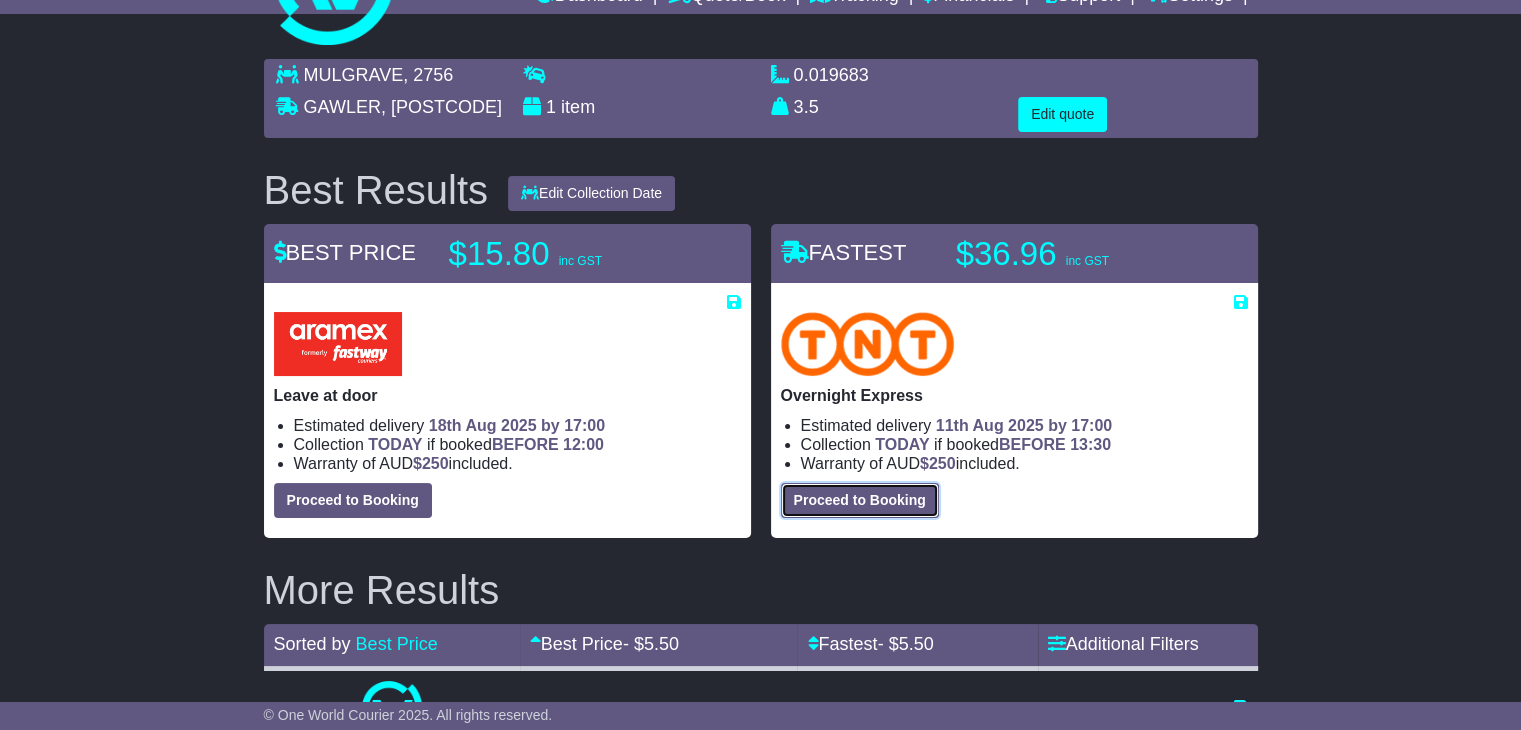 click on "Proceed to Booking" at bounding box center [860, 500] 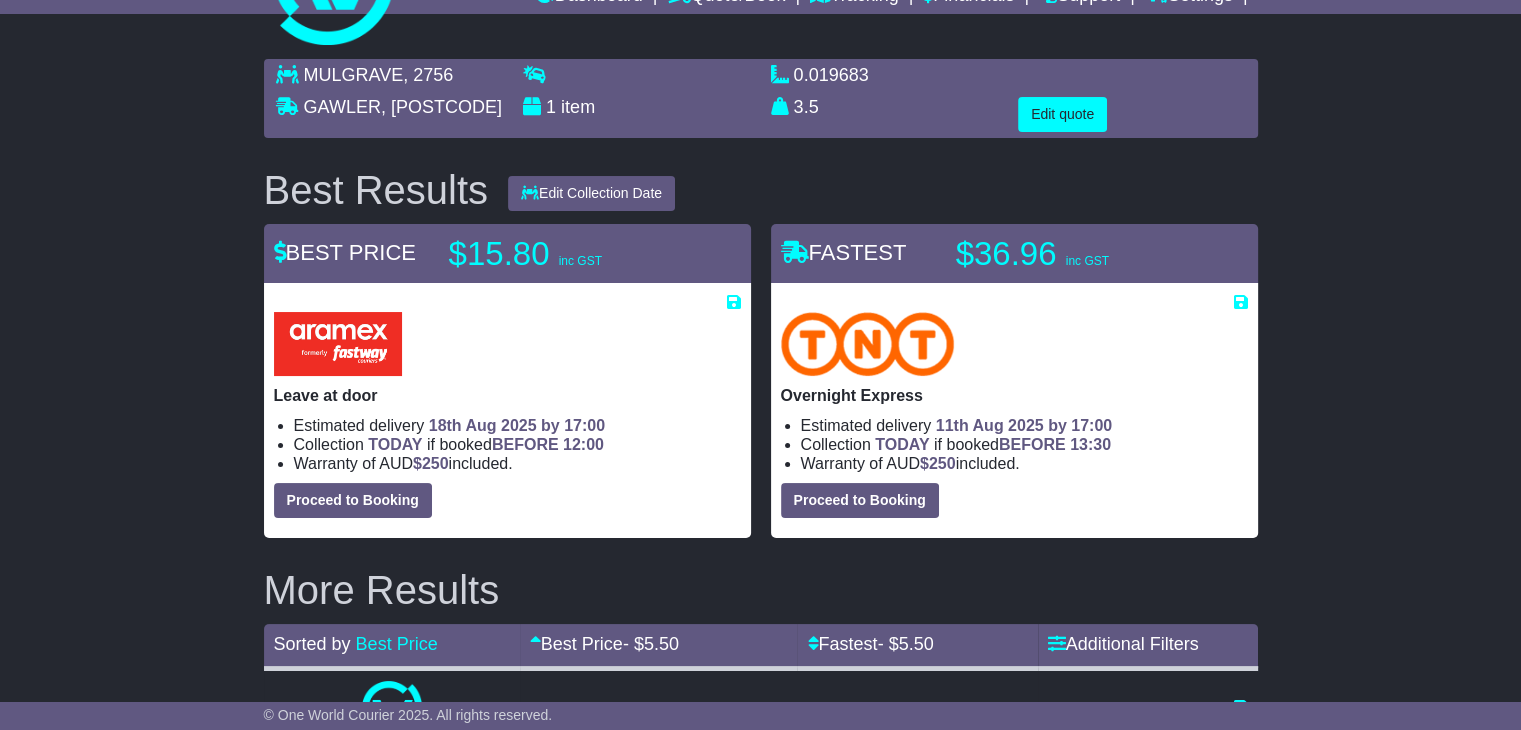 select on "****" 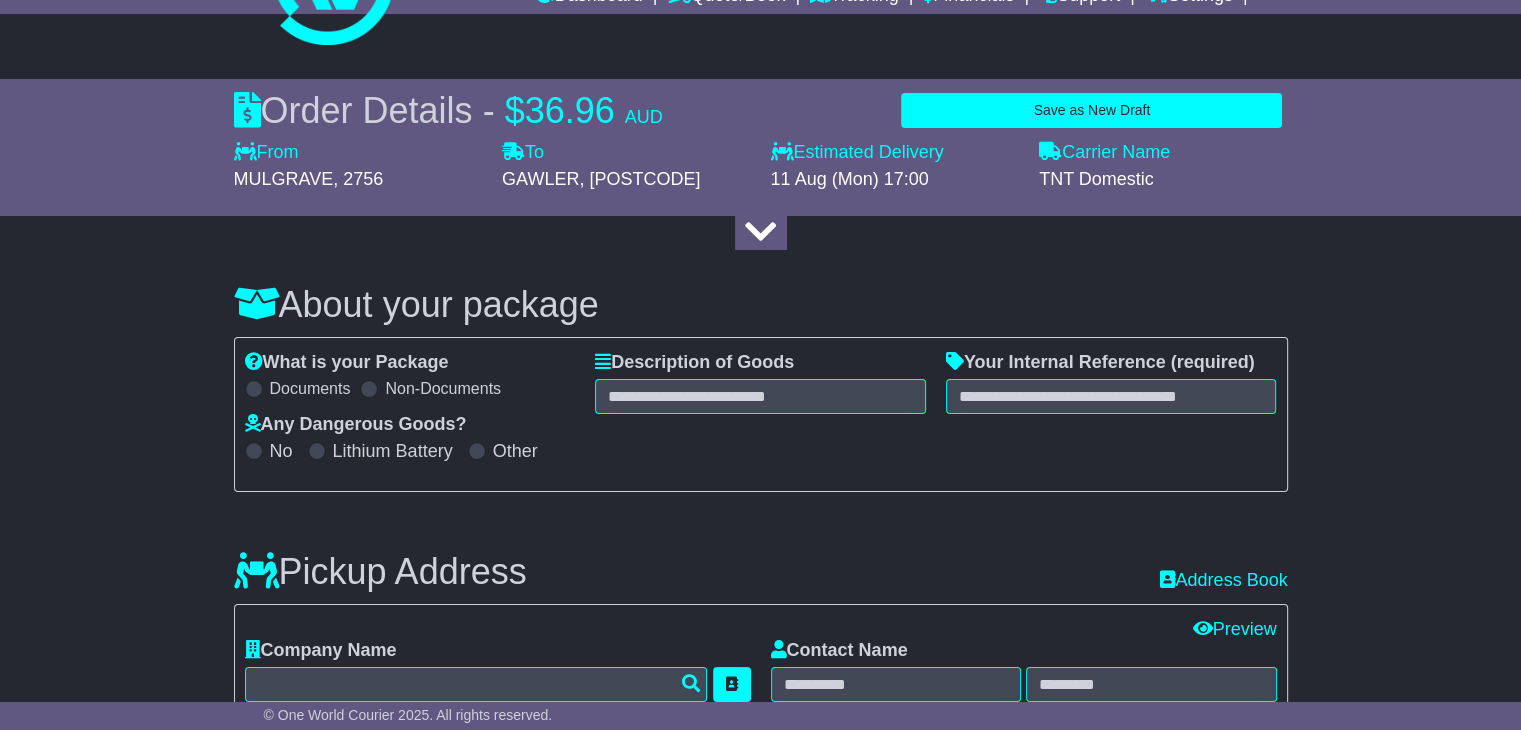 select 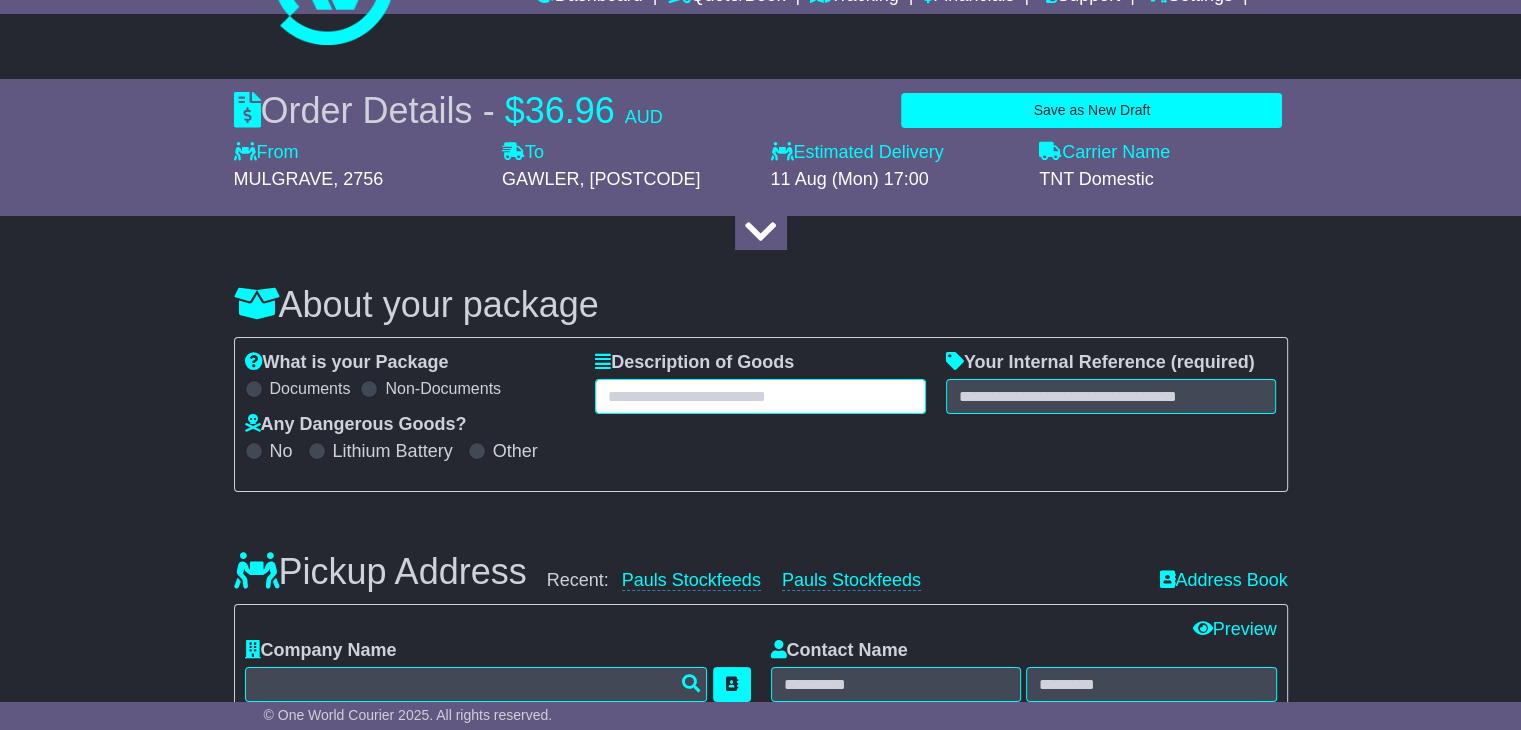 click at bounding box center (760, 396) 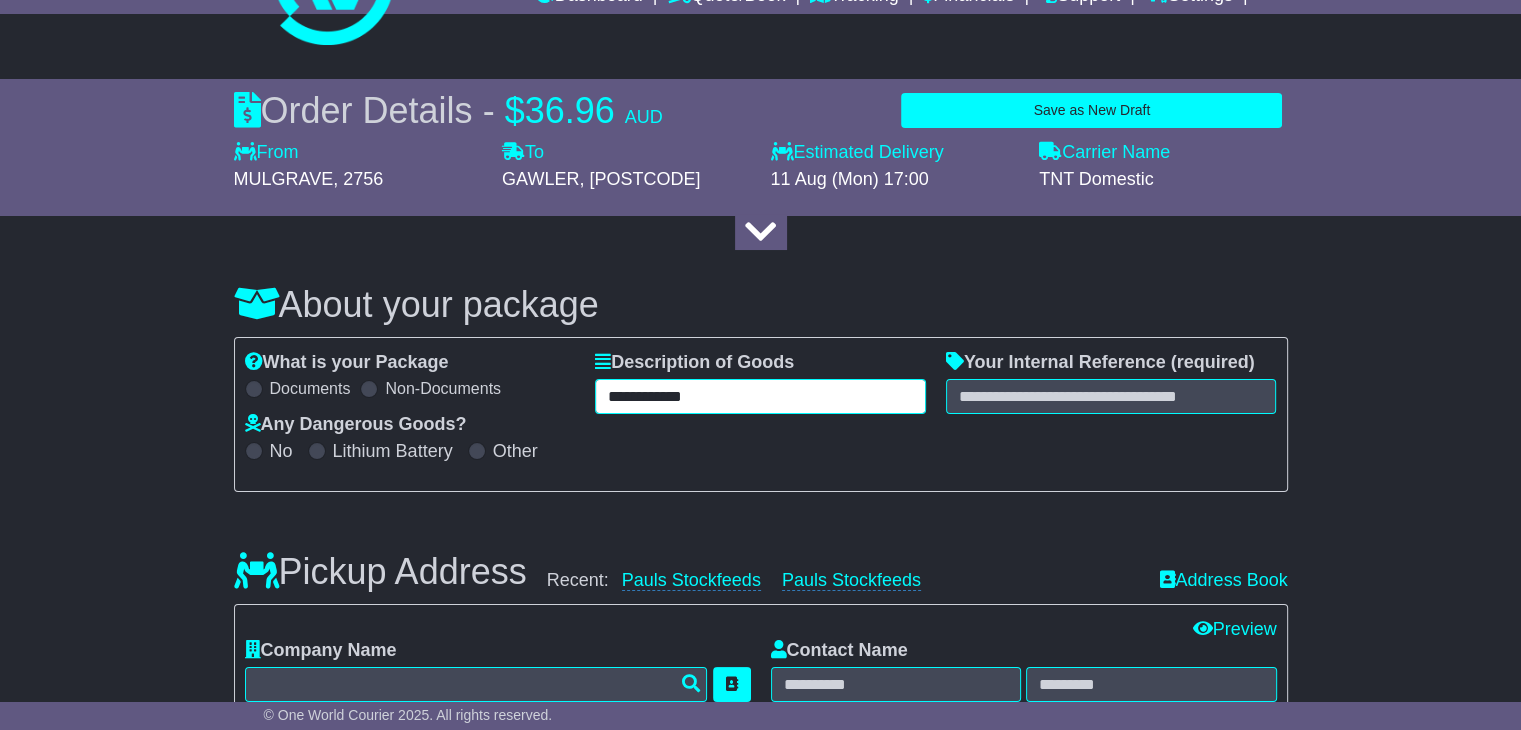 type on "**********" 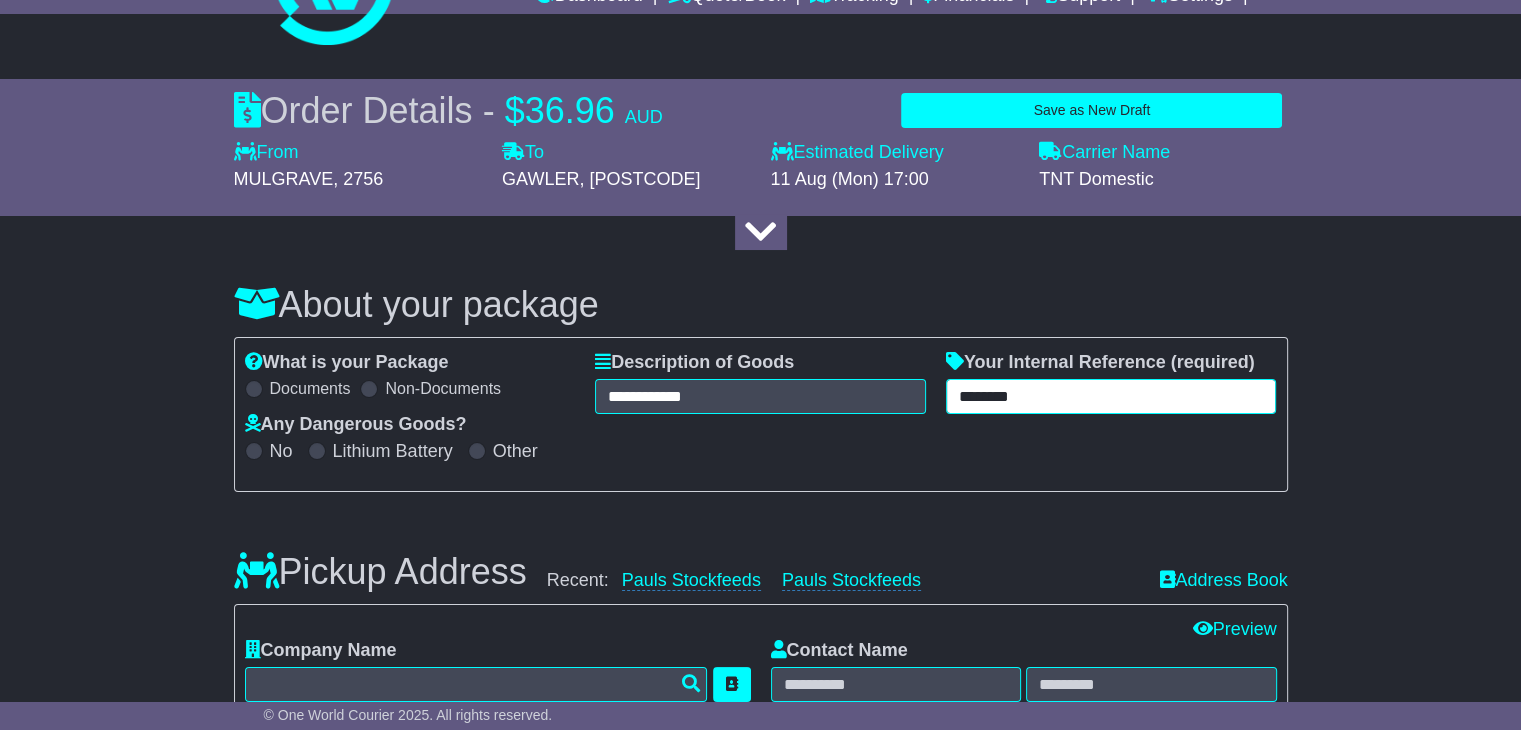 scroll, scrollTop: 400, scrollLeft: 0, axis: vertical 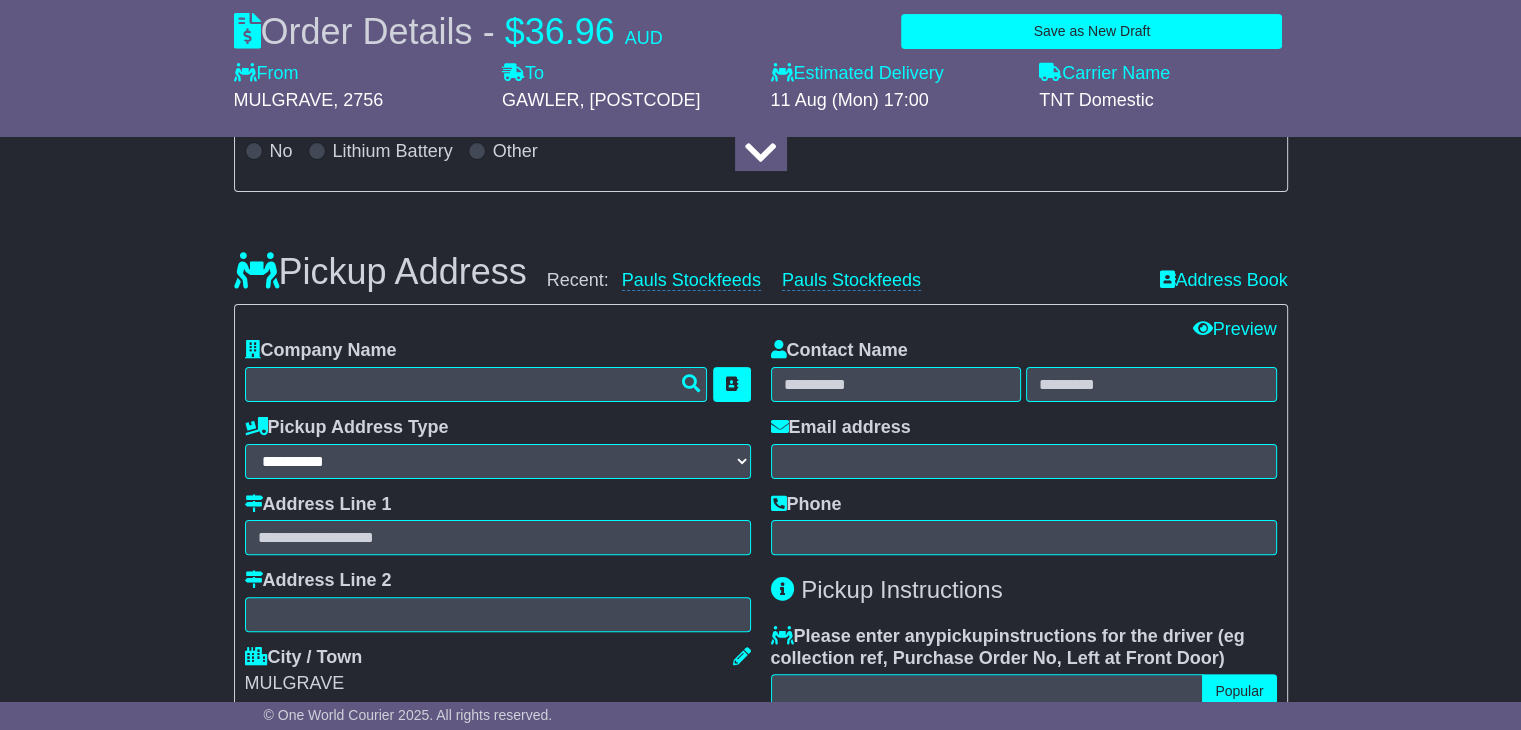 type on "********" 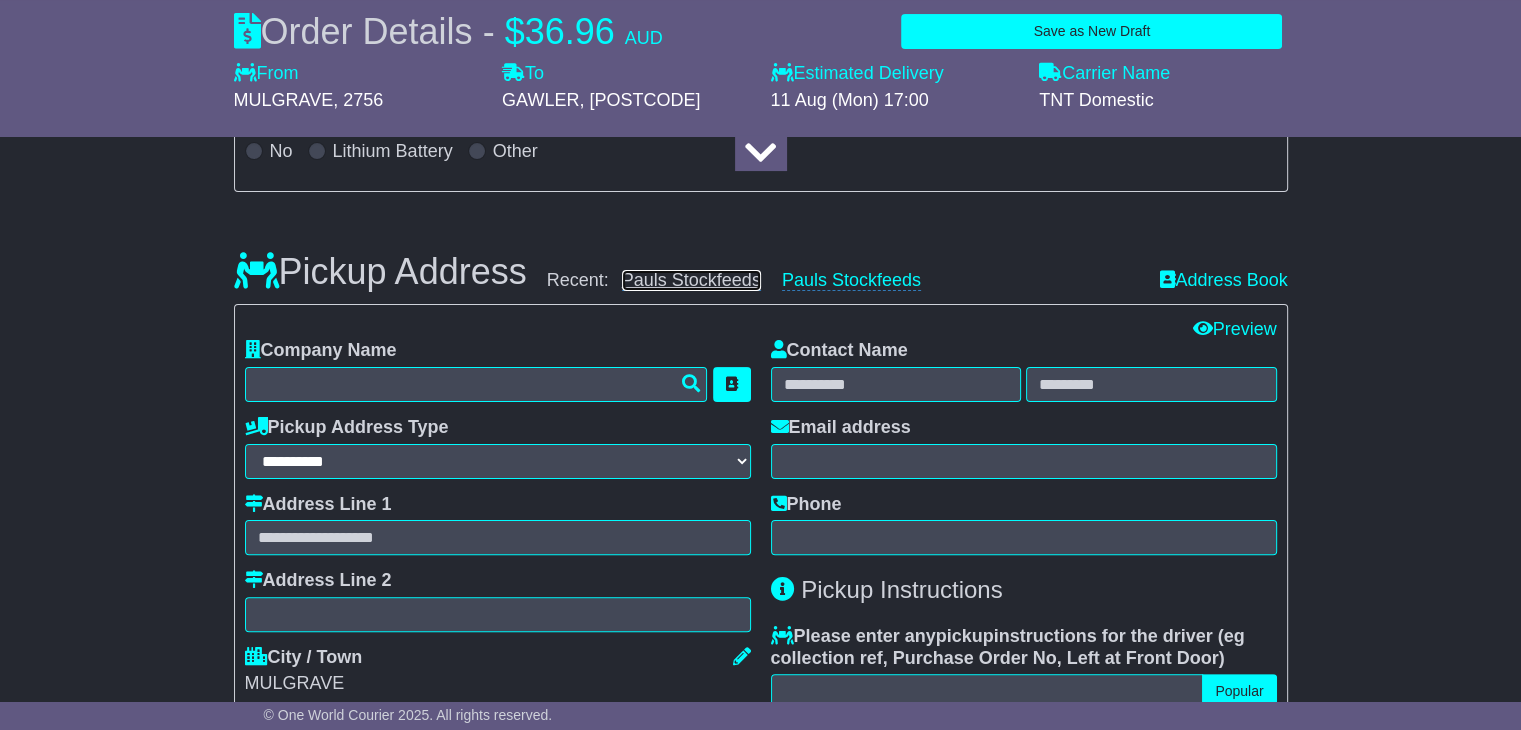 click on "Pauls Stockfeeds" at bounding box center [691, 280] 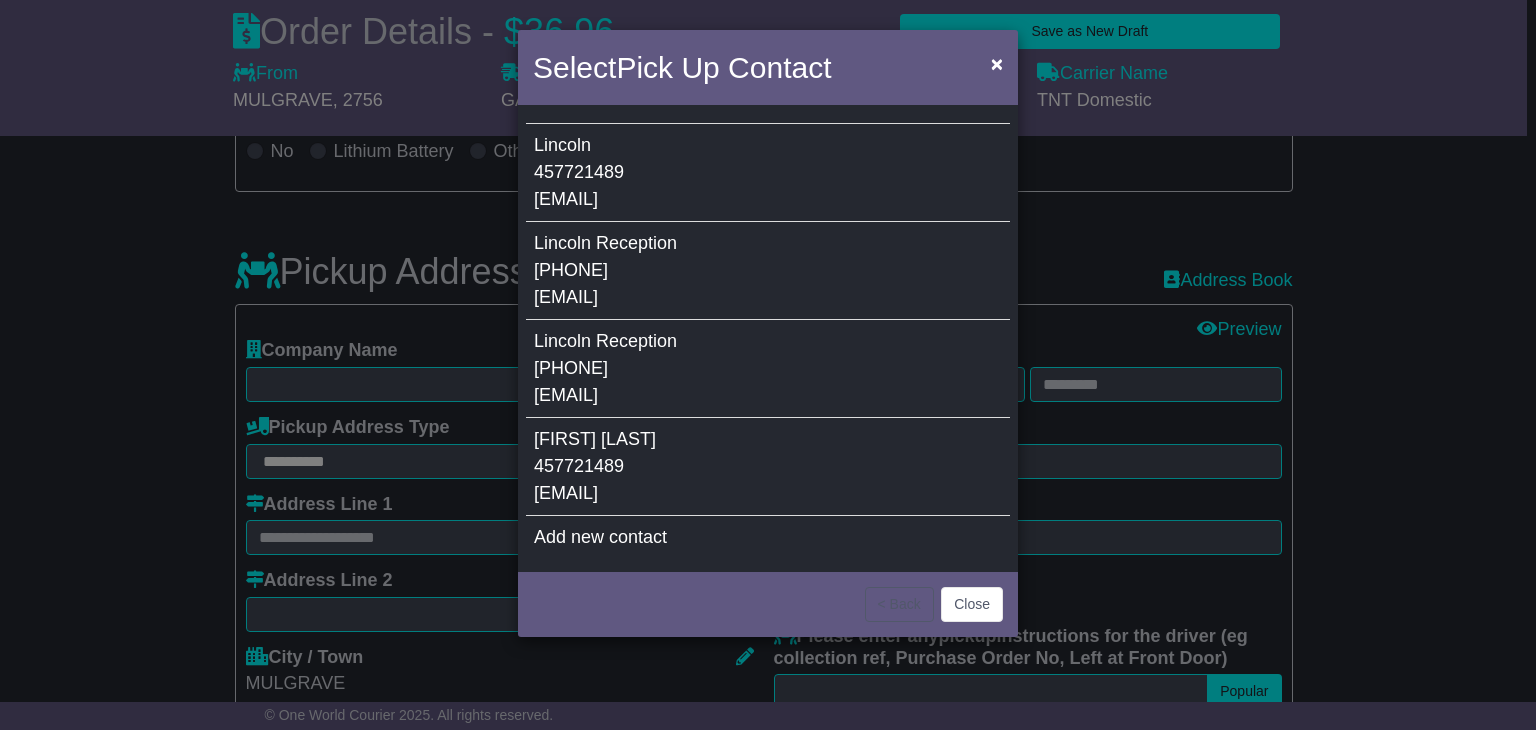click on "sales@example.com.au" at bounding box center (566, 199) 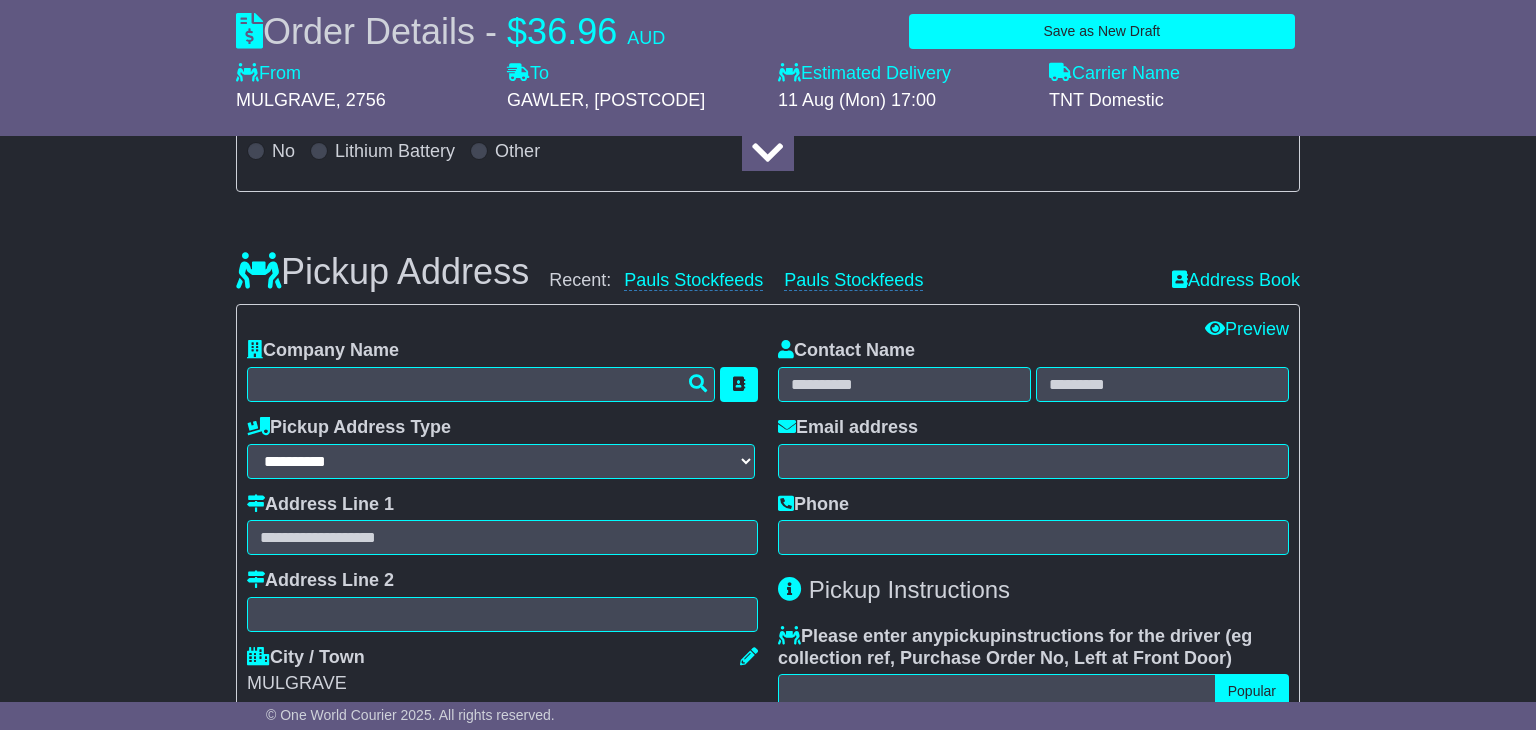 type on "**********" 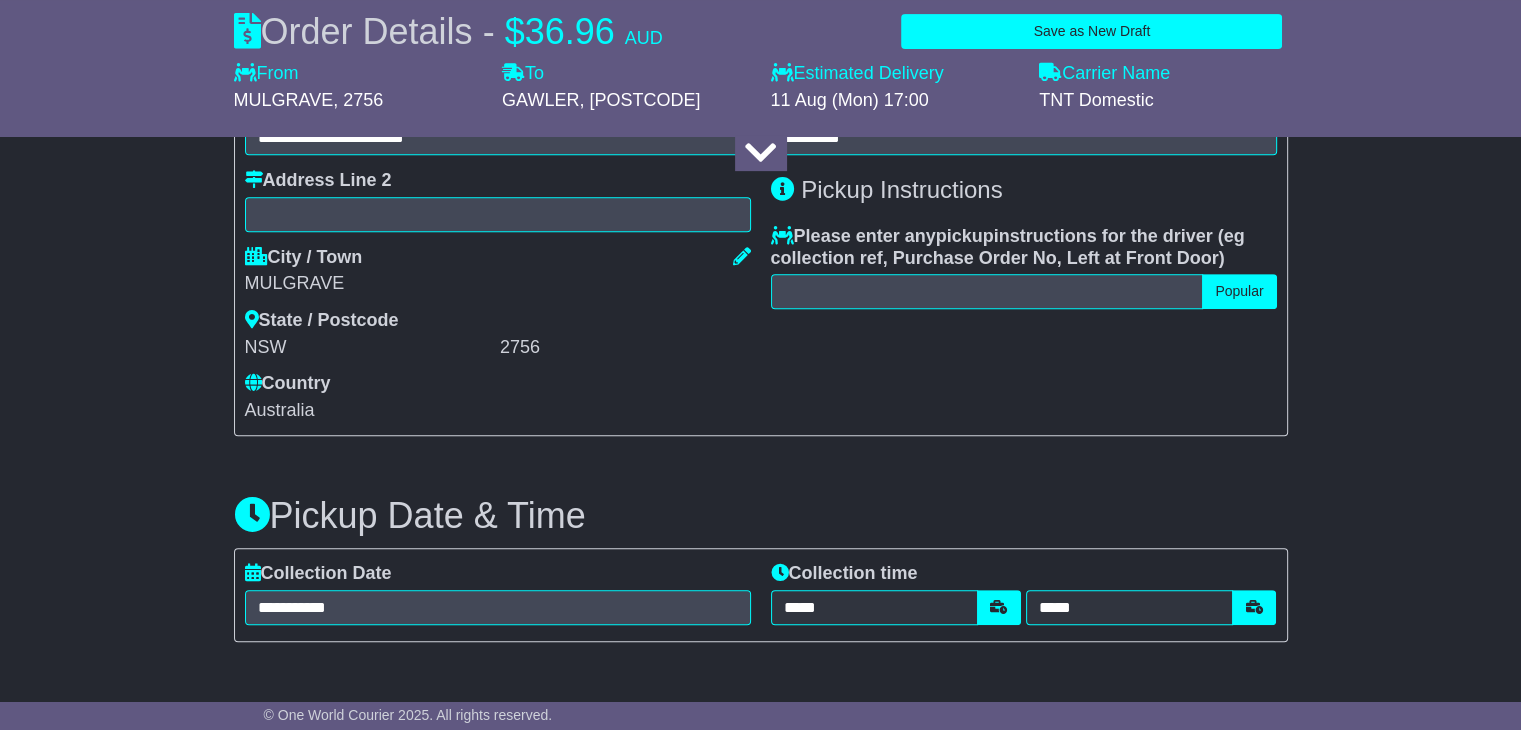 scroll, scrollTop: 1000, scrollLeft: 0, axis: vertical 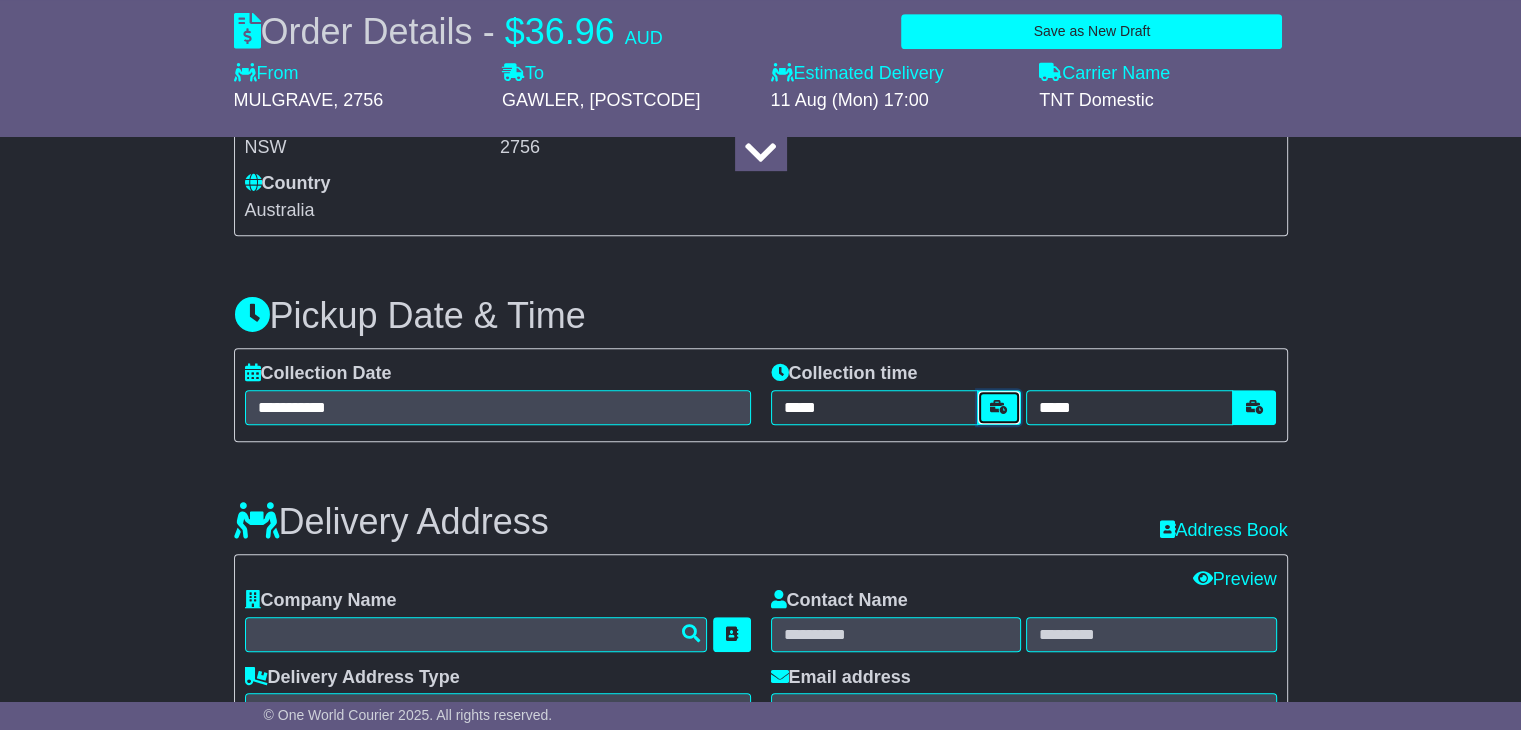 click at bounding box center [999, 407] 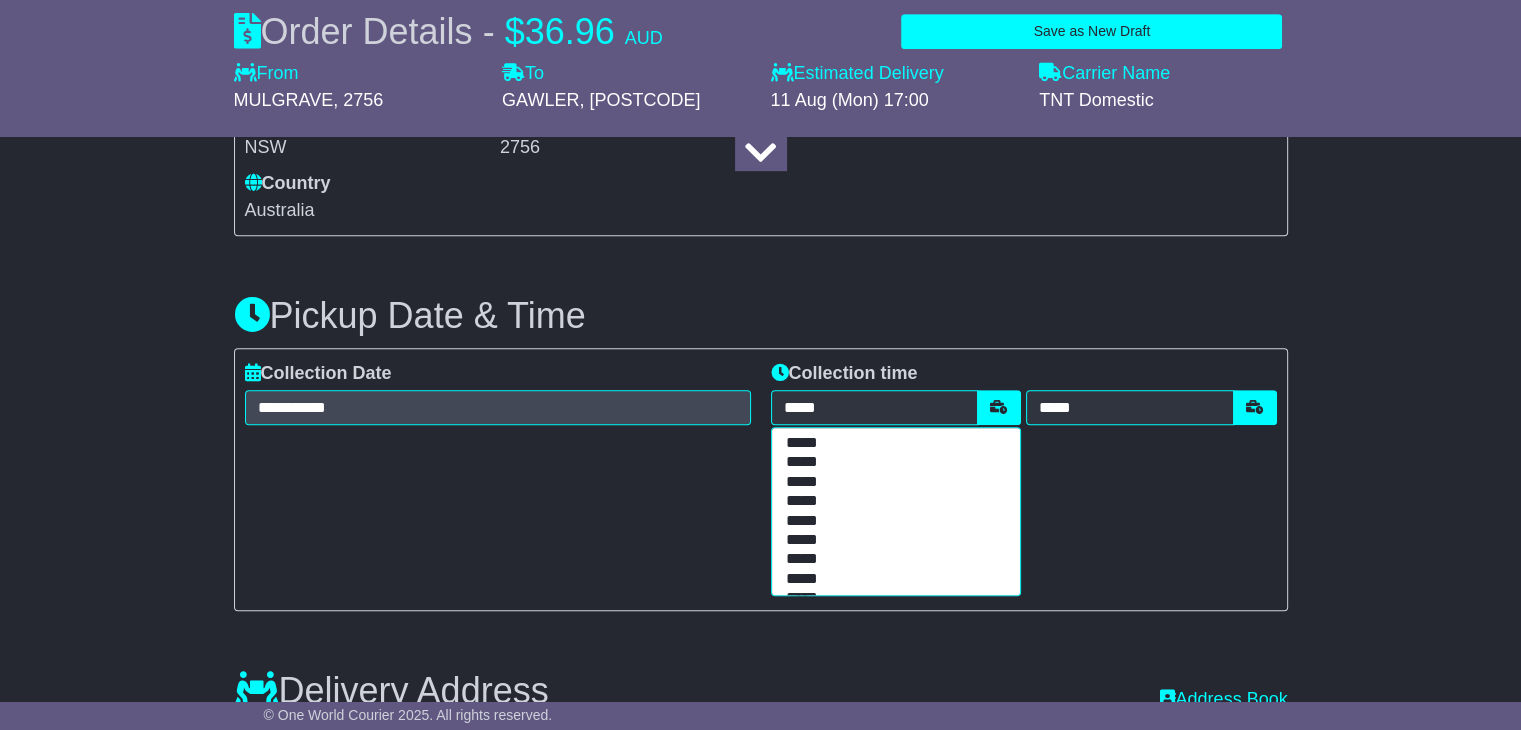 scroll, scrollTop: 100, scrollLeft: 0, axis: vertical 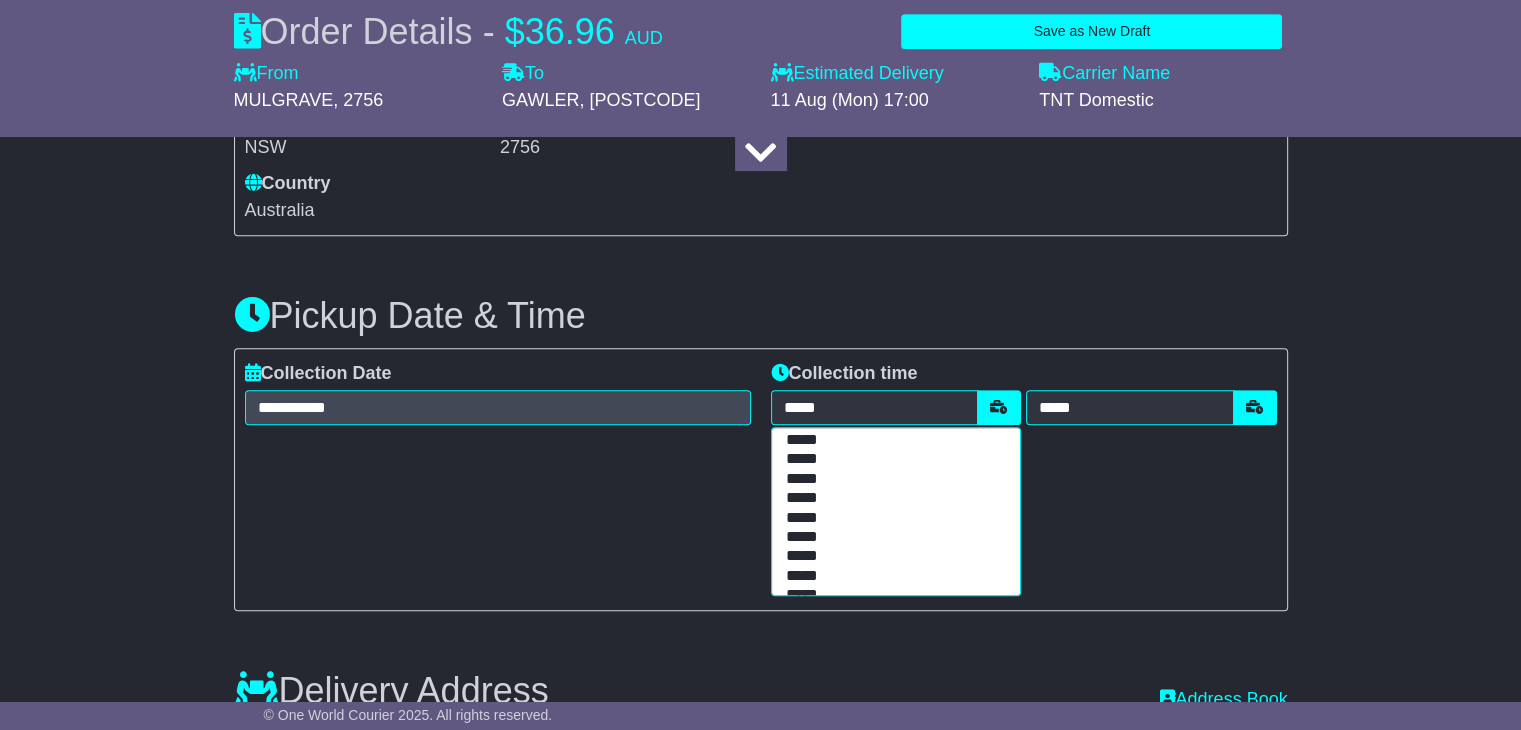 click on "*****" at bounding box center [892, 576] 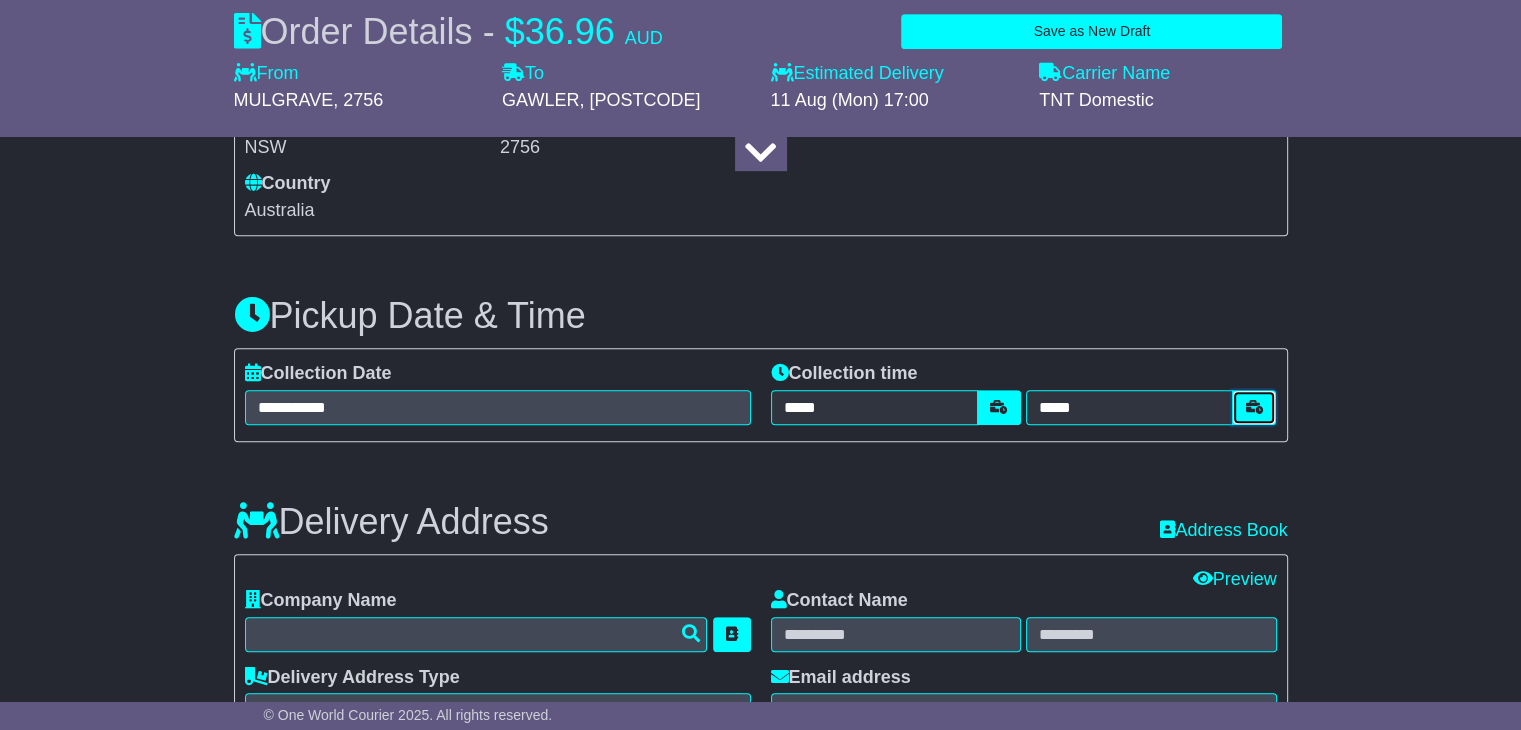 click at bounding box center (1254, 407) 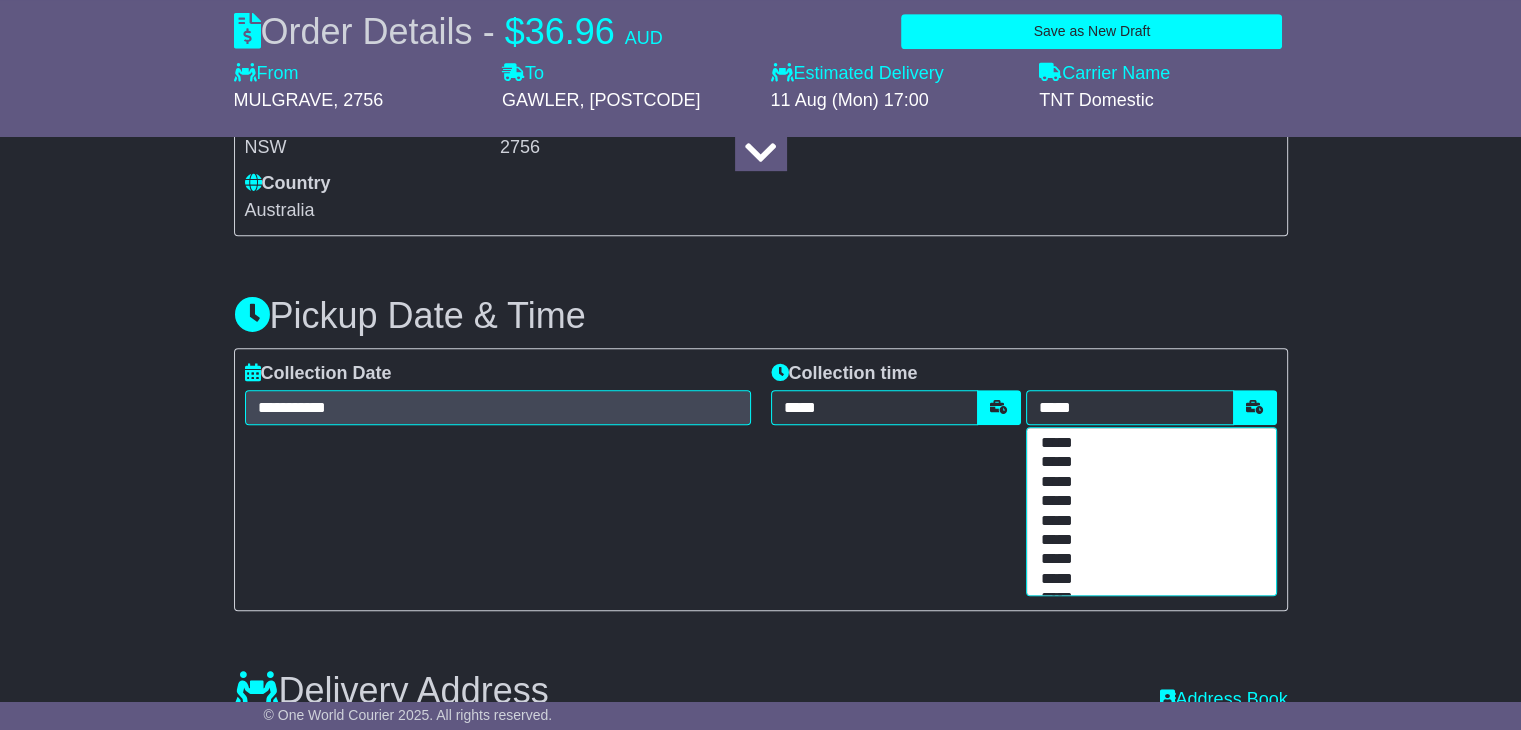 scroll, scrollTop: 300, scrollLeft: 0, axis: vertical 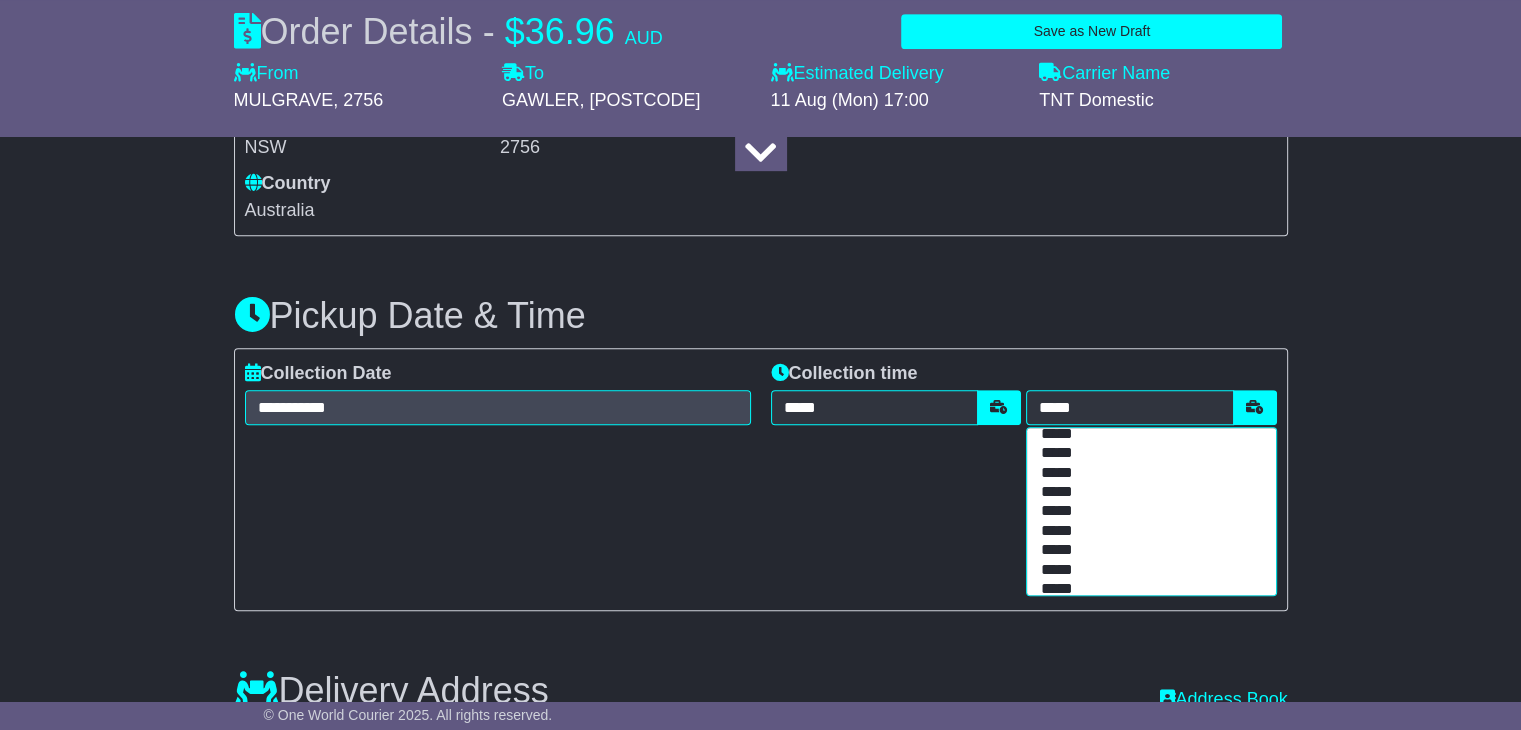 click on "*****" at bounding box center [1147, 531] 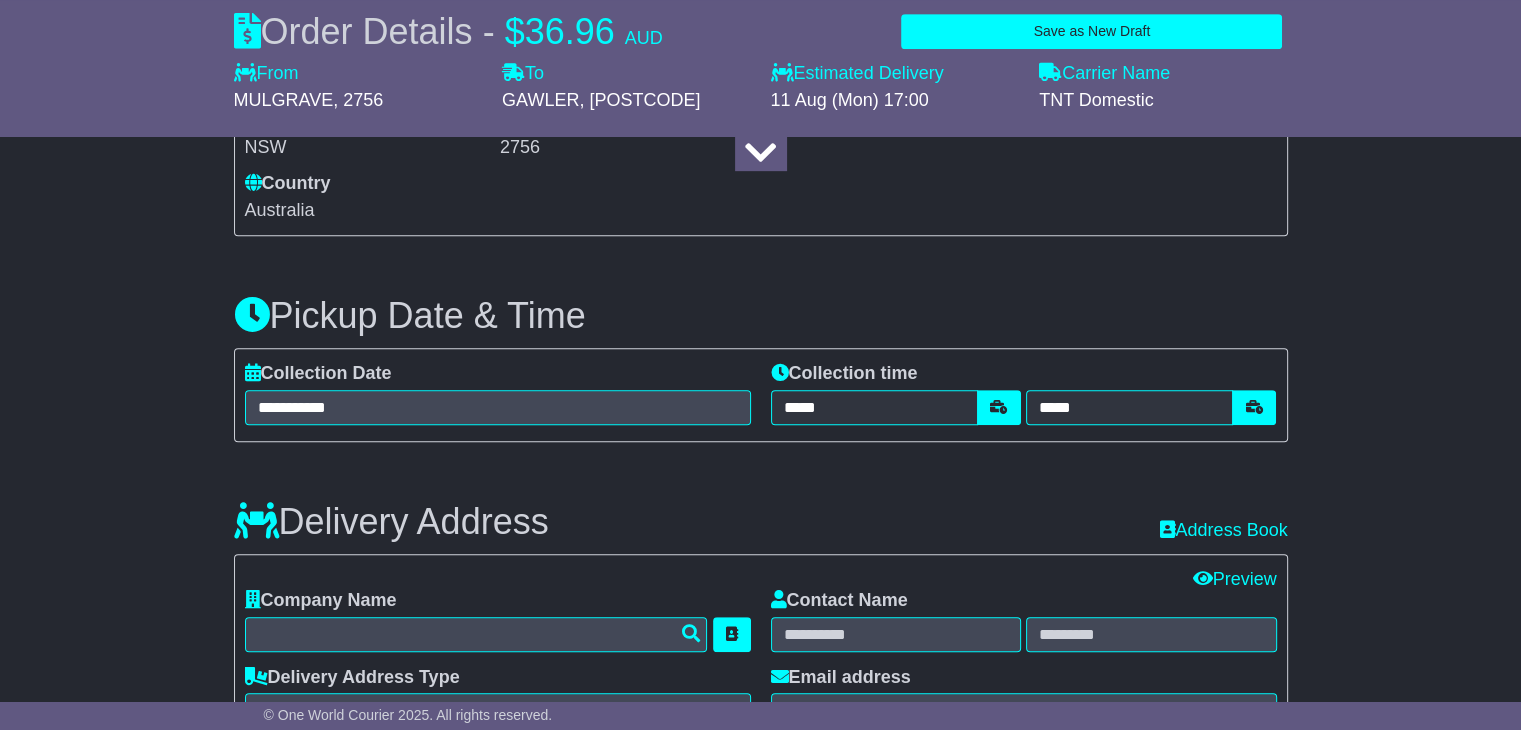 scroll, scrollTop: 1300, scrollLeft: 0, axis: vertical 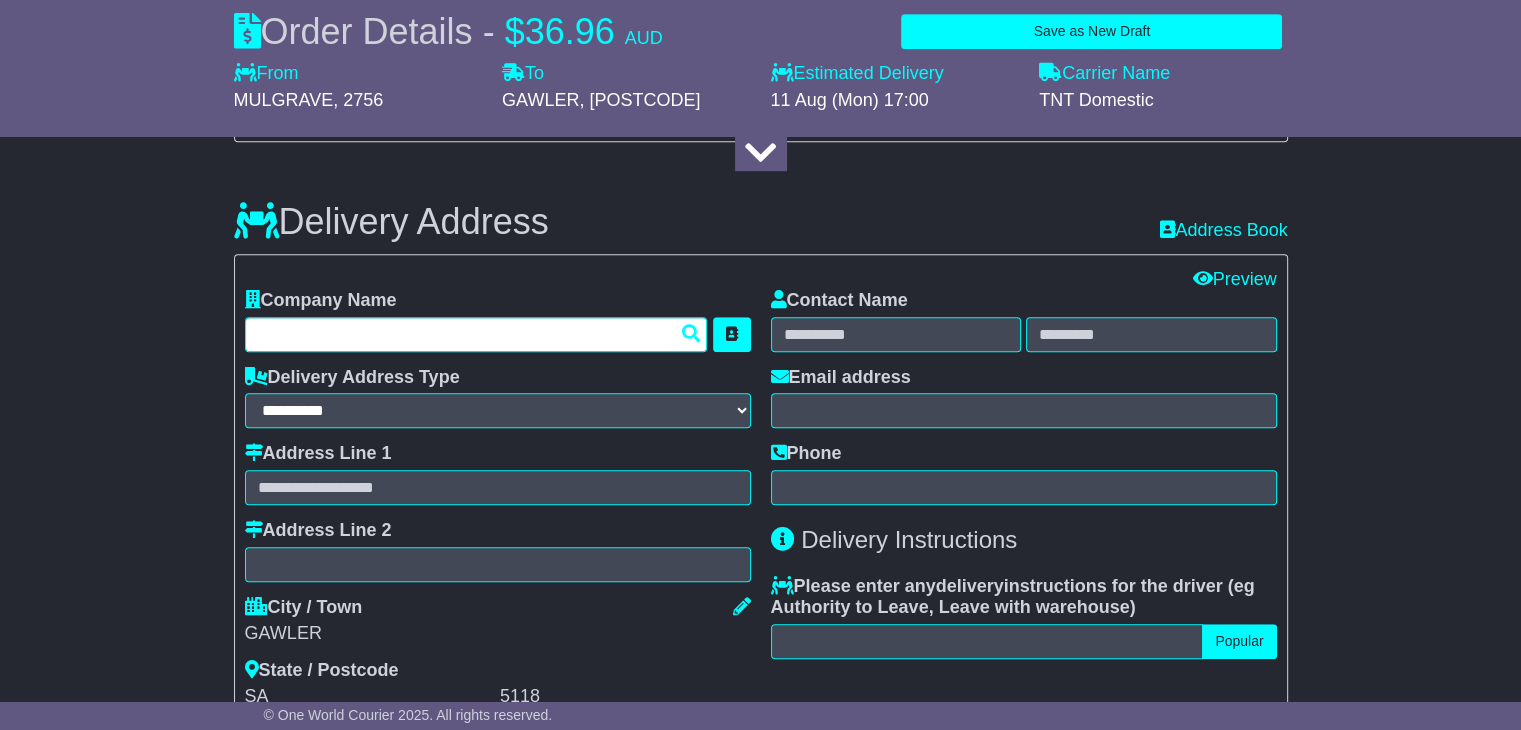 click at bounding box center [476, 334] 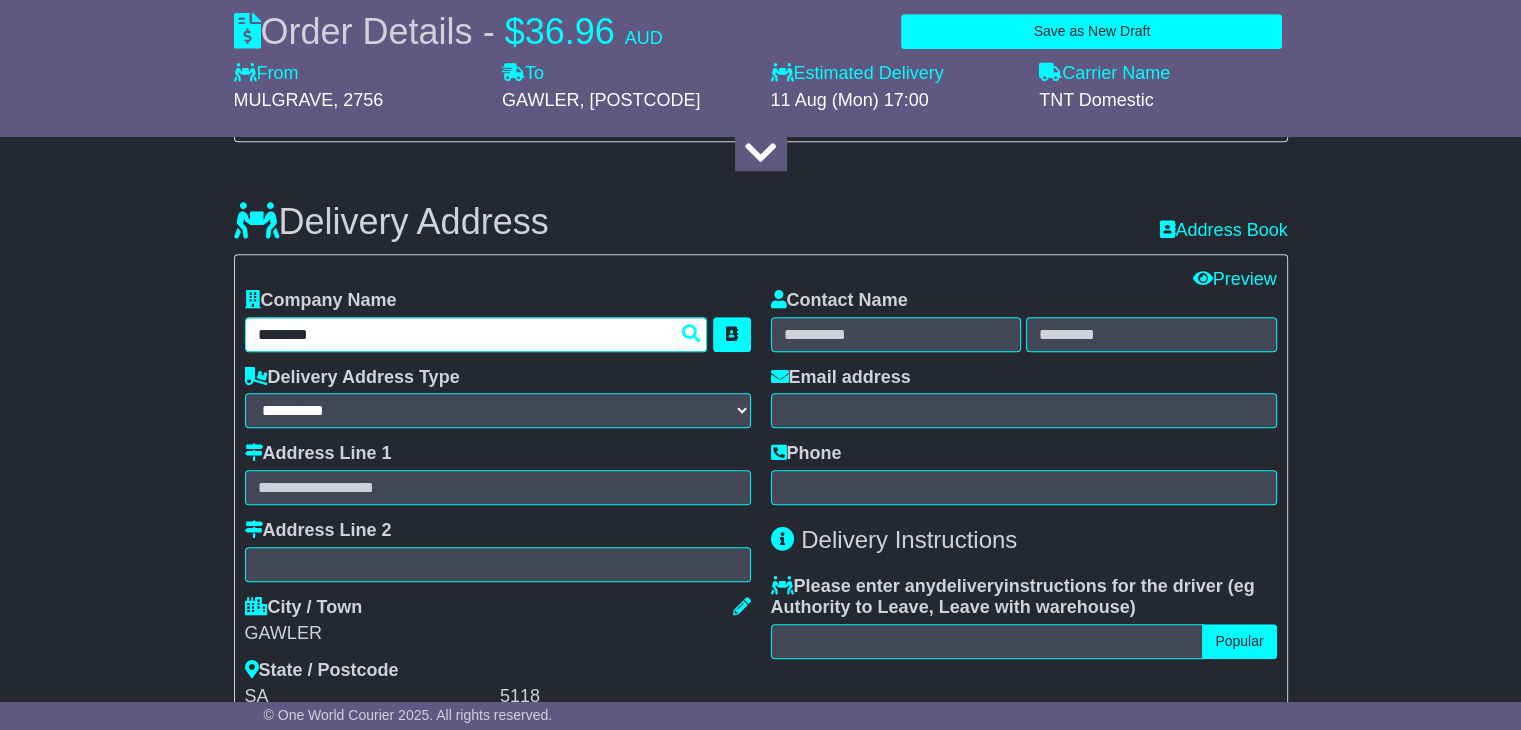 type on "********" 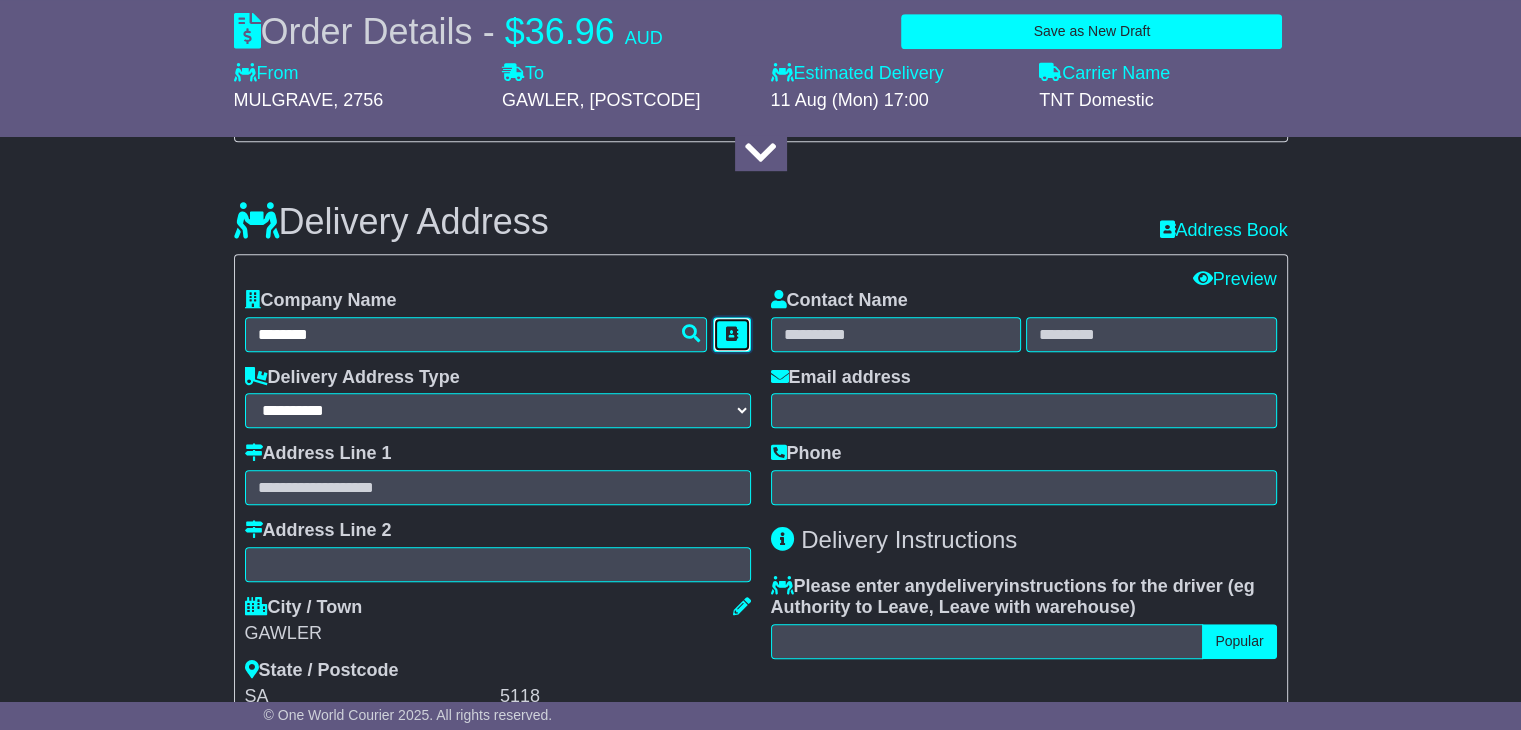 type 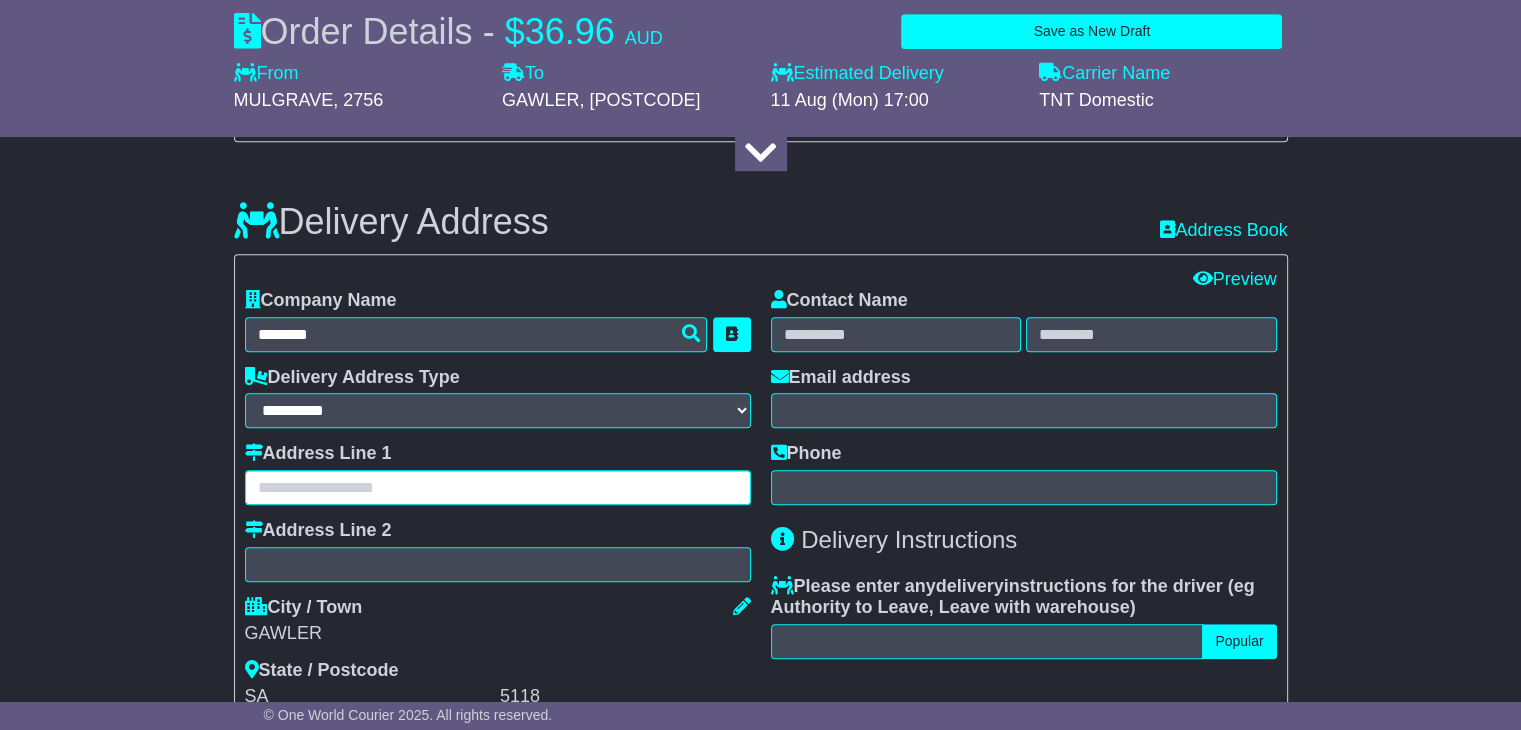 click at bounding box center (498, 487) 